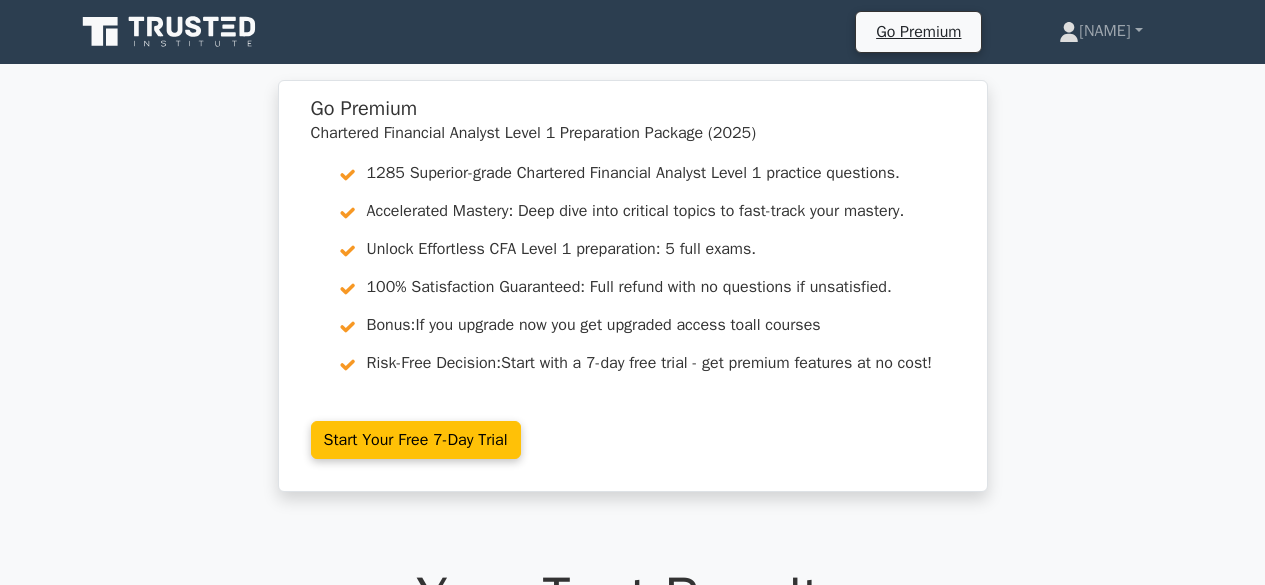 scroll, scrollTop: 17080, scrollLeft: 0, axis: vertical 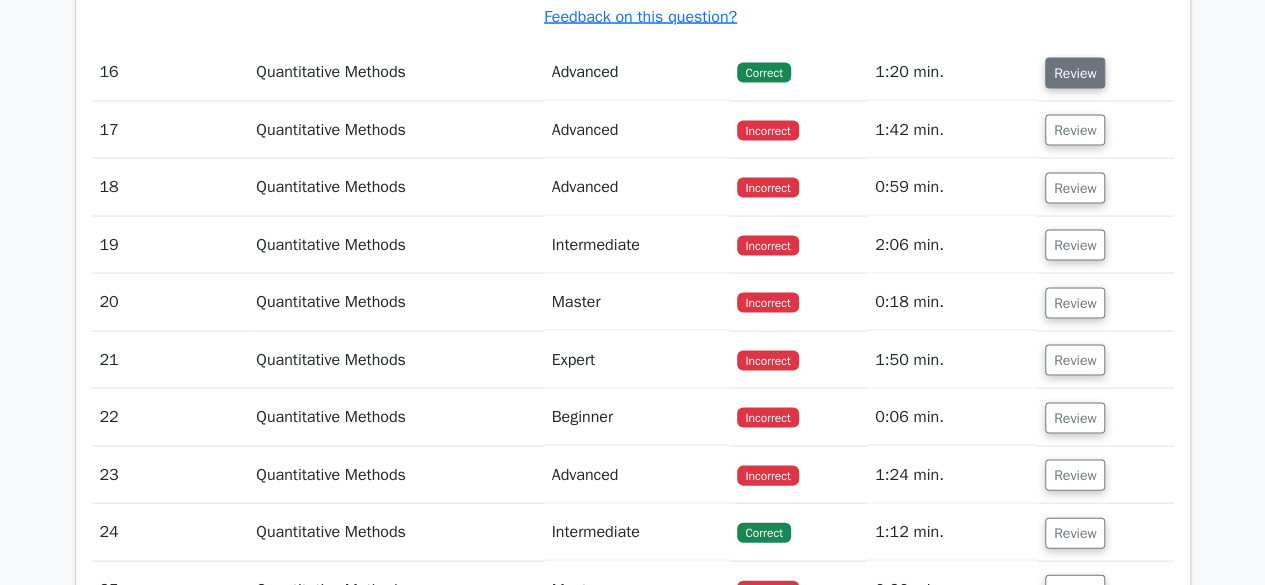 click on "Review" at bounding box center [1075, 73] 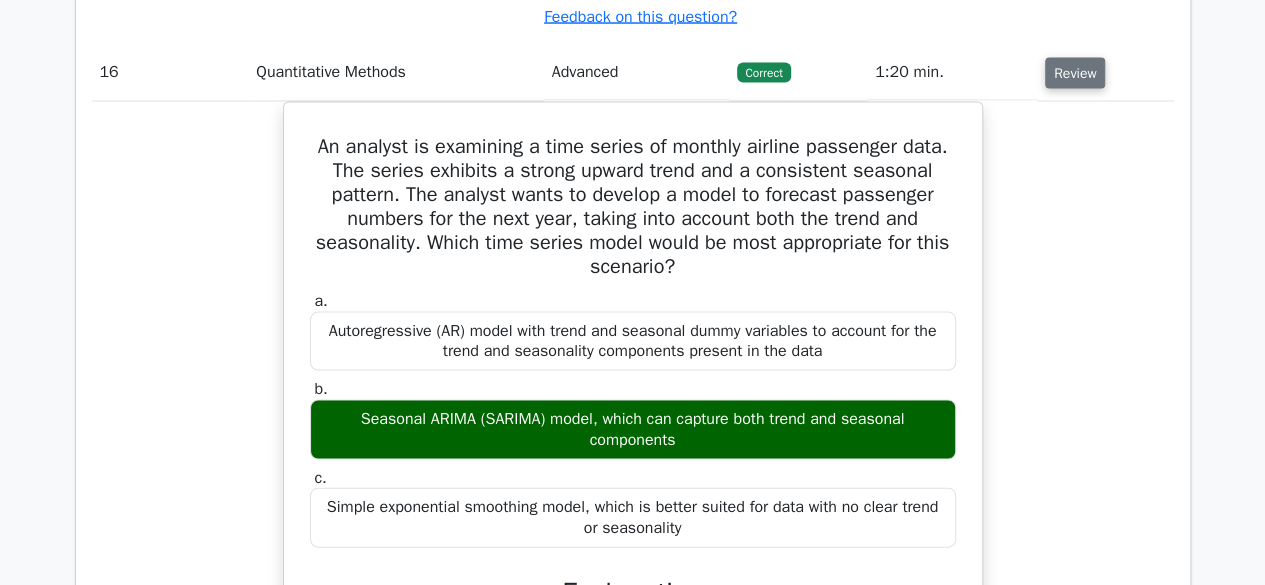 type 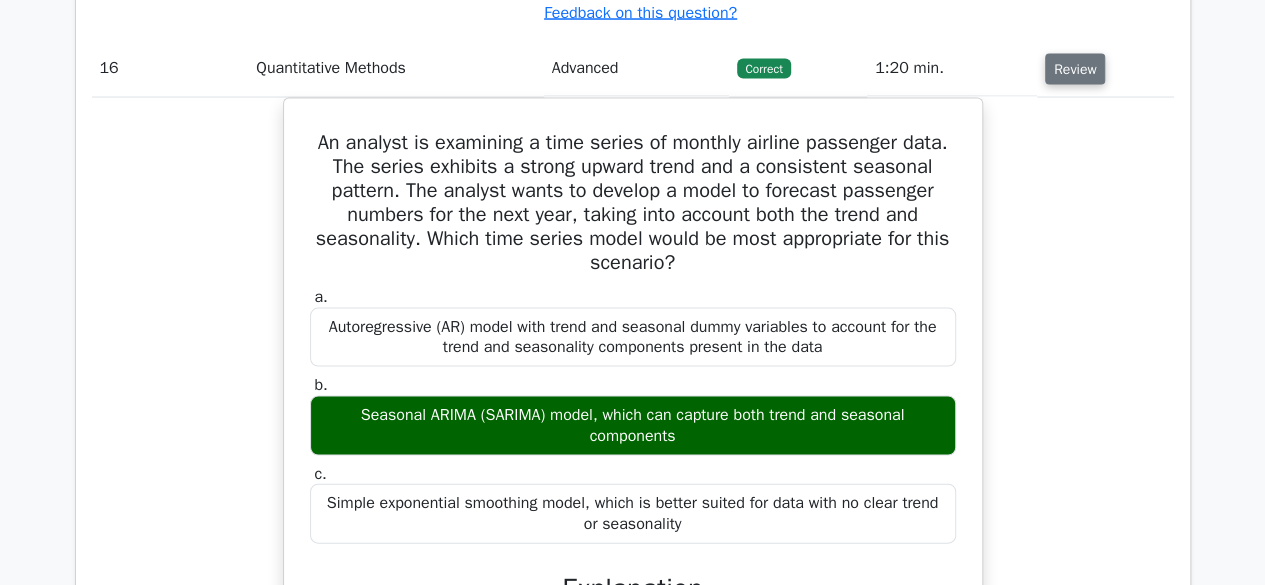 scroll, scrollTop: 17080, scrollLeft: 0, axis: vertical 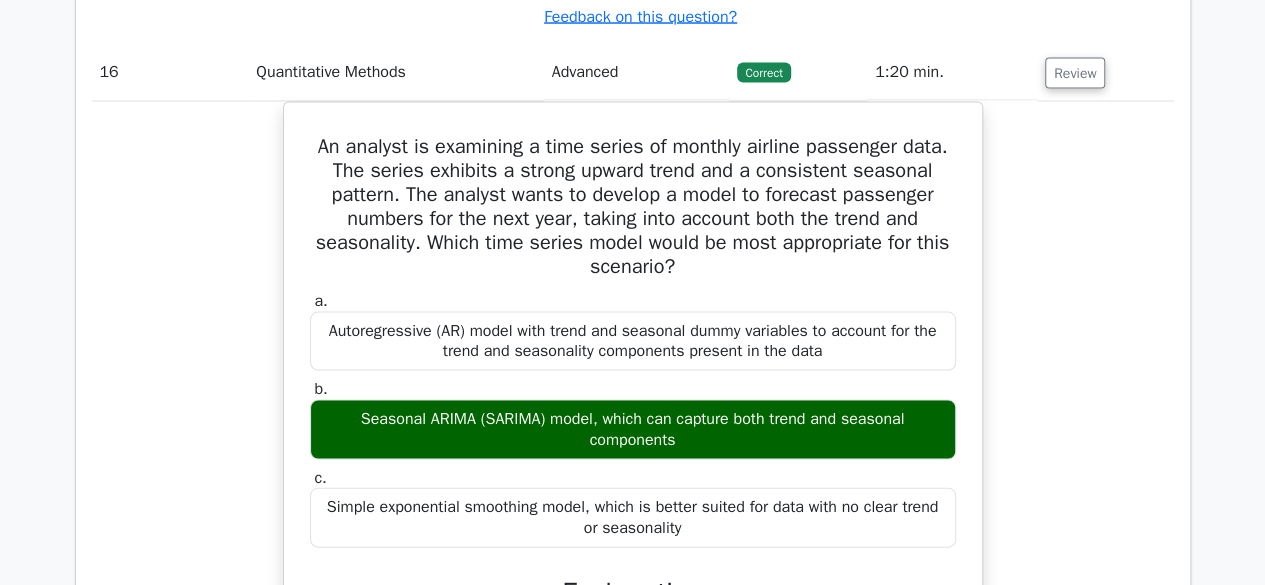 click on "An analyst is examining a time series of monthly airline passenger data. The series exhibits a strong upward trend and a consistent seasonal pattern. The analyst wants to develop a model to forecast passenger numbers for the next year, taking into account both the trend and seasonality. Which time series model would be most appropriate for this scenario?
a.
Autoregressive (AR) model with trend and seasonal dummy variables to account for the trend and seasonality components present in the data
b. c." at bounding box center (633, 583) 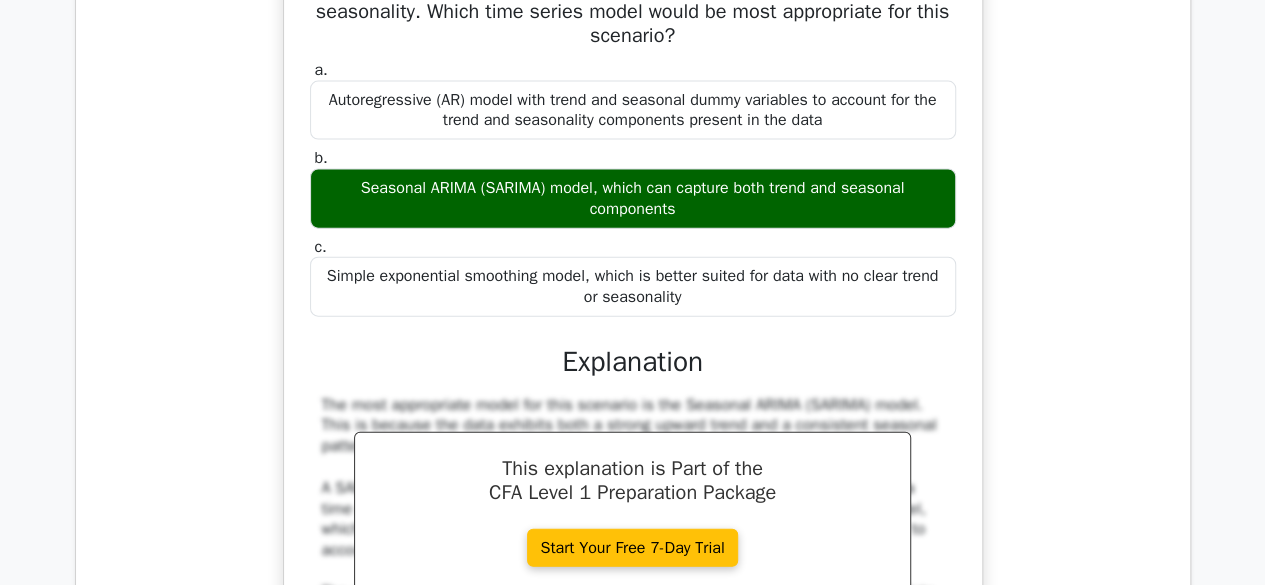 scroll, scrollTop: 17320, scrollLeft: 0, axis: vertical 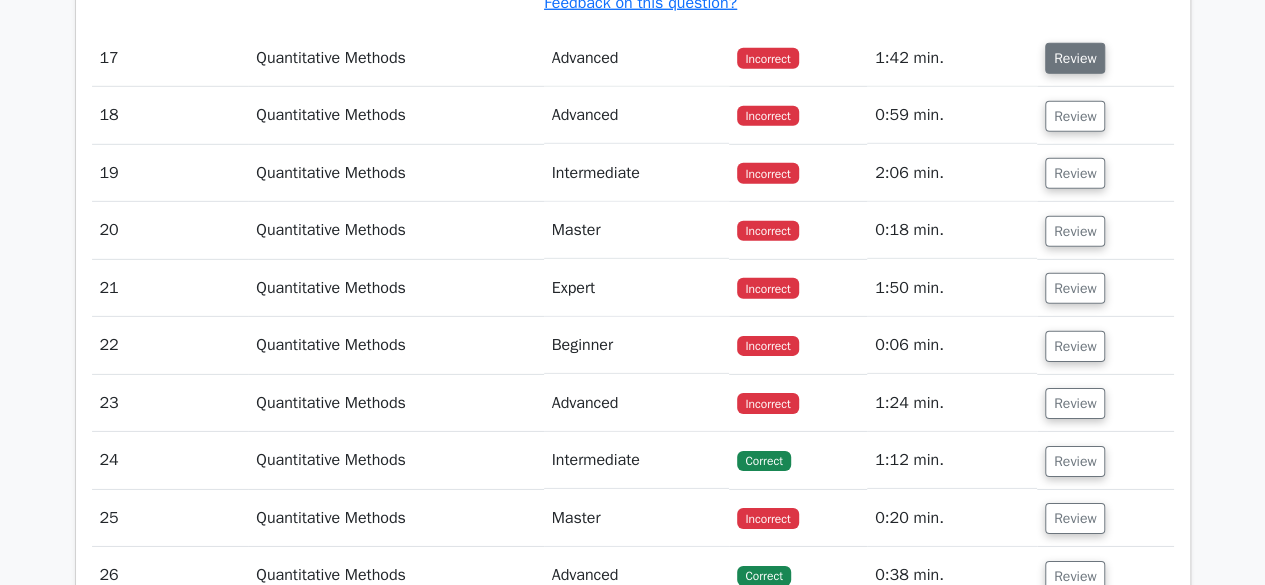 click on "Review" at bounding box center [1075, 58] 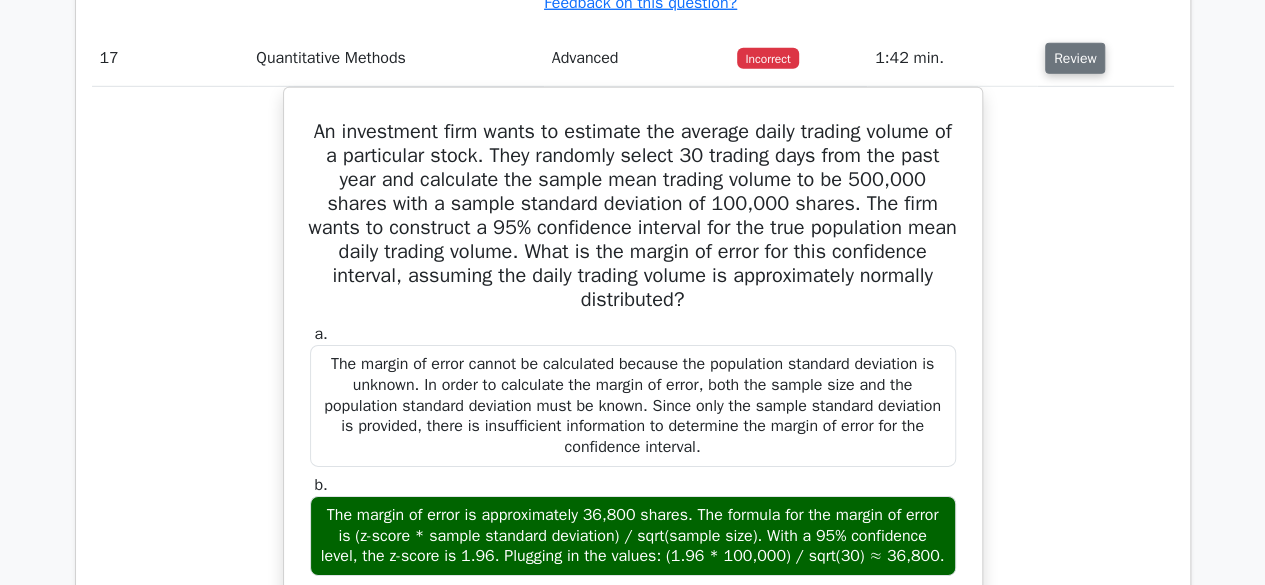 type 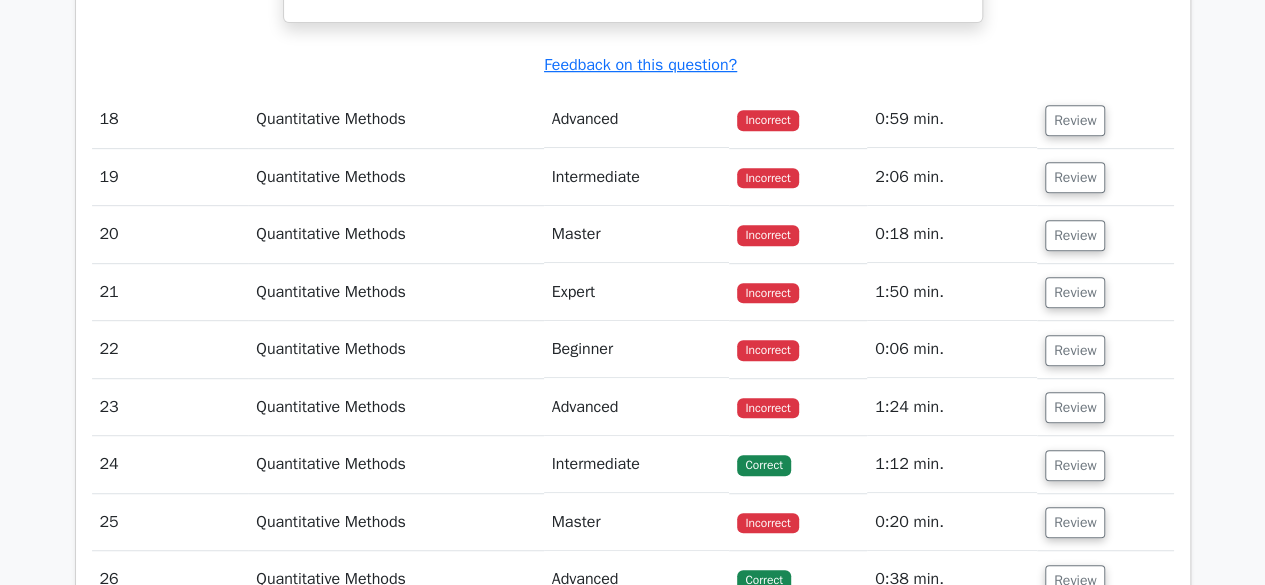 scroll, scrollTop: 19440, scrollLeft: 0, axis: vertical 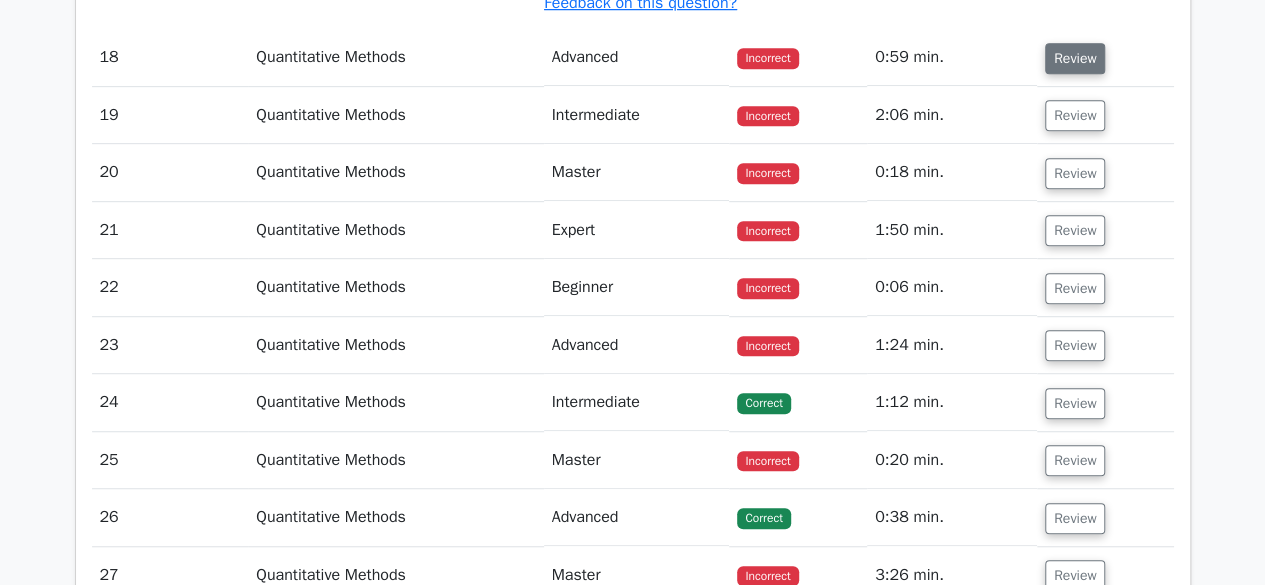 click on "Review" at bounding box center [1075, 58] 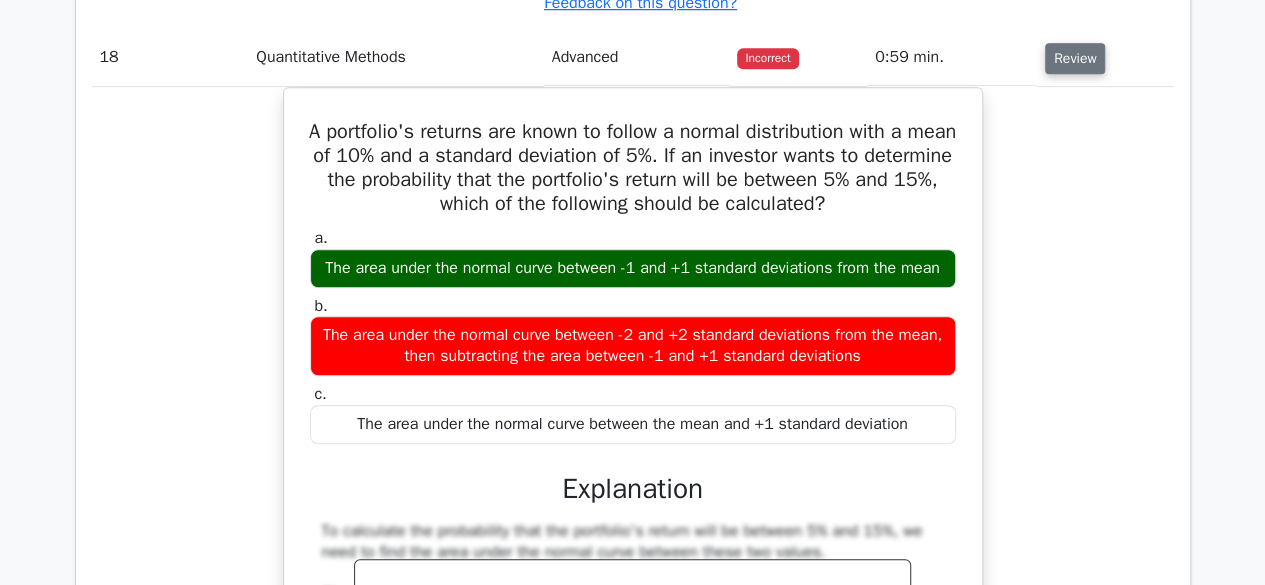 type 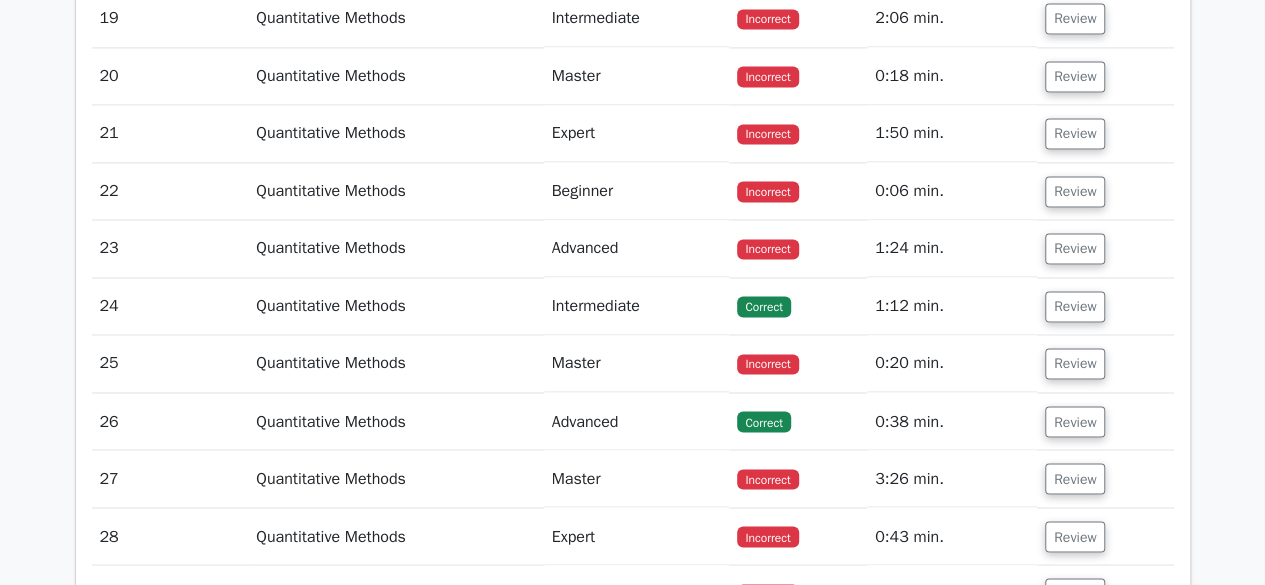 scroll, scrollTop: 20480, scrollLeft: 0, axis: vertical 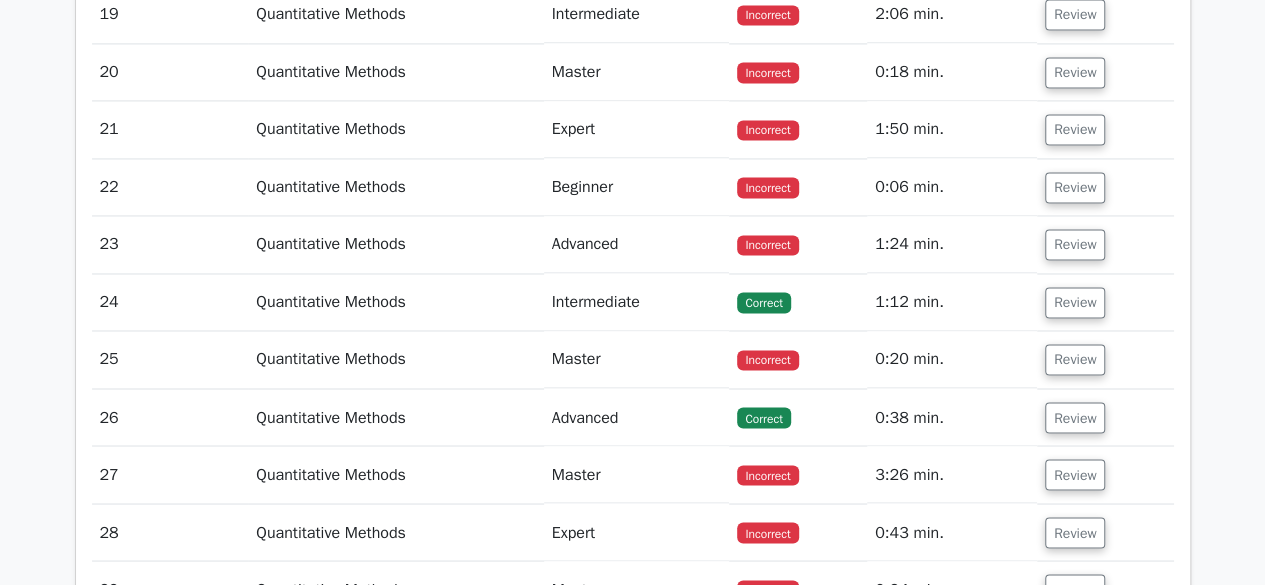 click on "Review" at bounding box center [1075, 14] 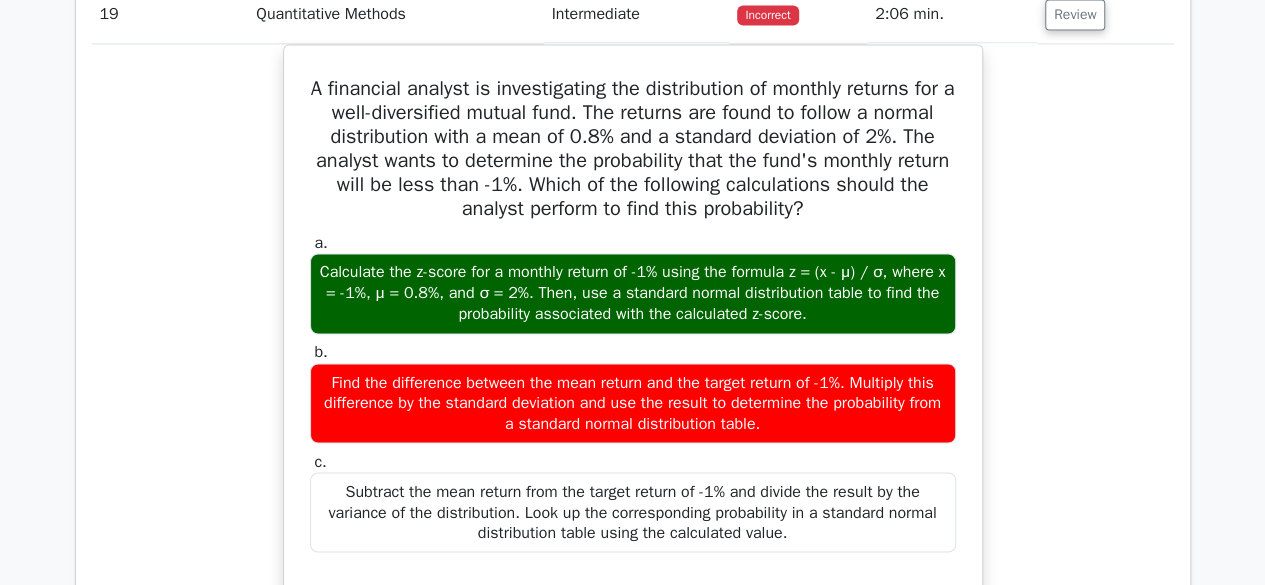 click on "Review" at bounding box center [1075, 14] 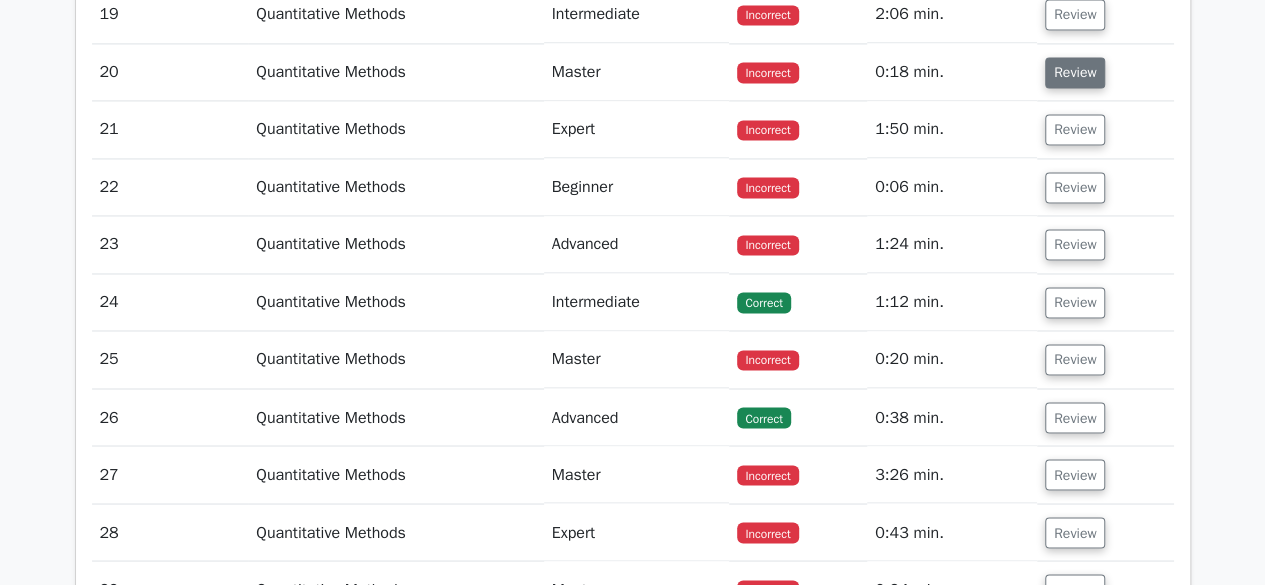 click on "Review" at bounding box center (1075, 72) 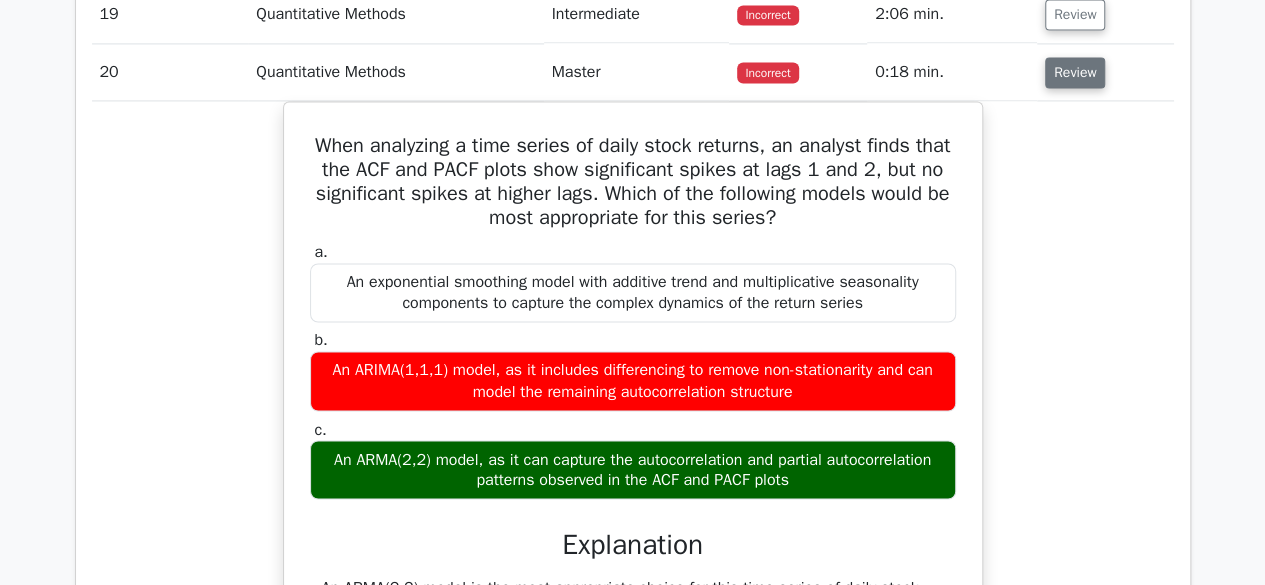 click on "Review" at bounding box center [1075, 72] 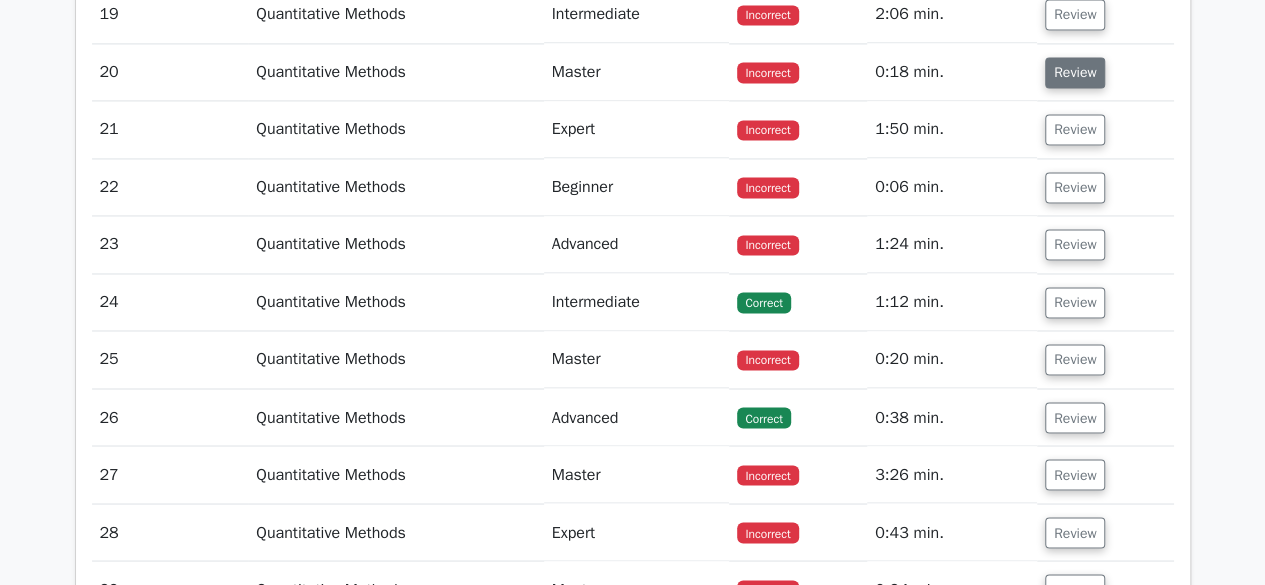 click on "Review" at bounding box center [1075, 72] 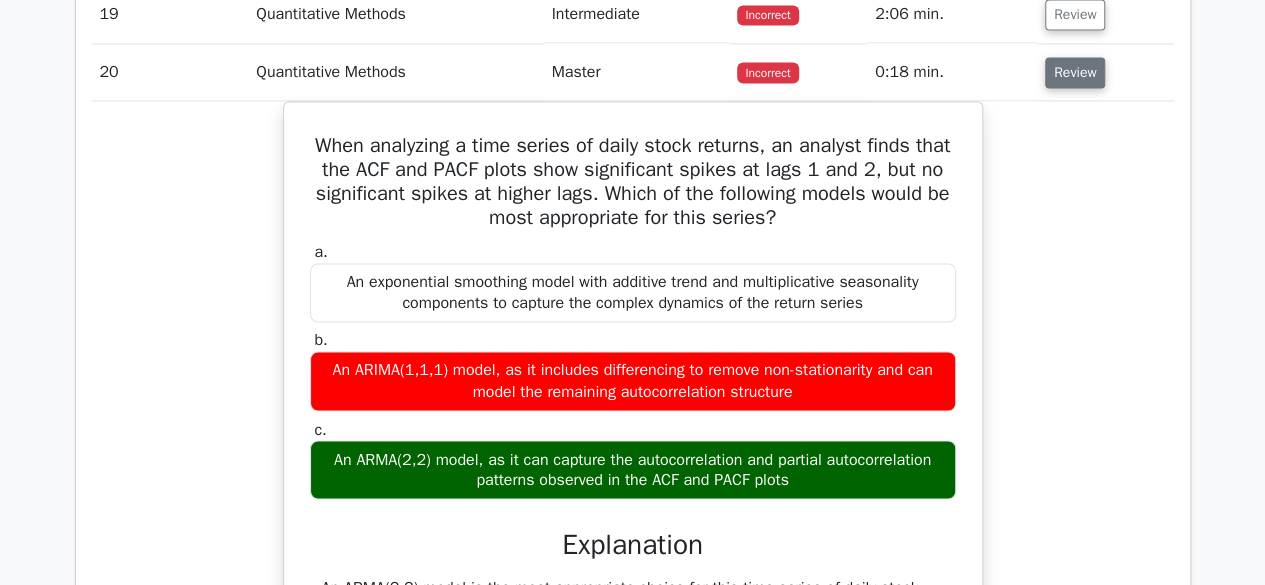 type 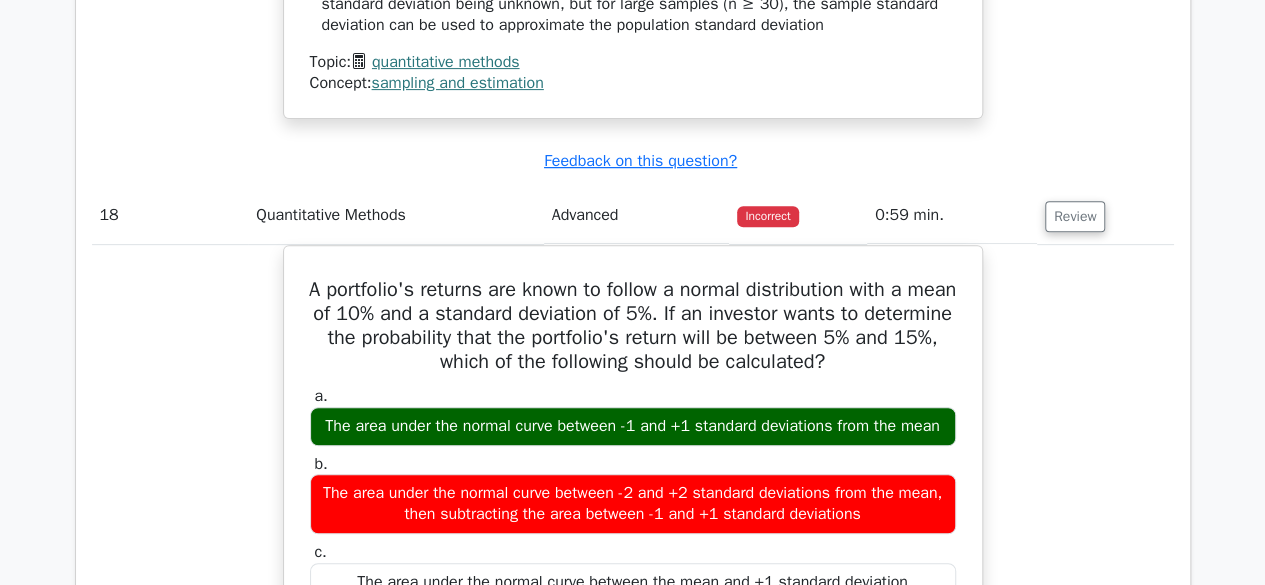 scroll, scrollTop: 19280, scrollLeft: 0, axis: vertical 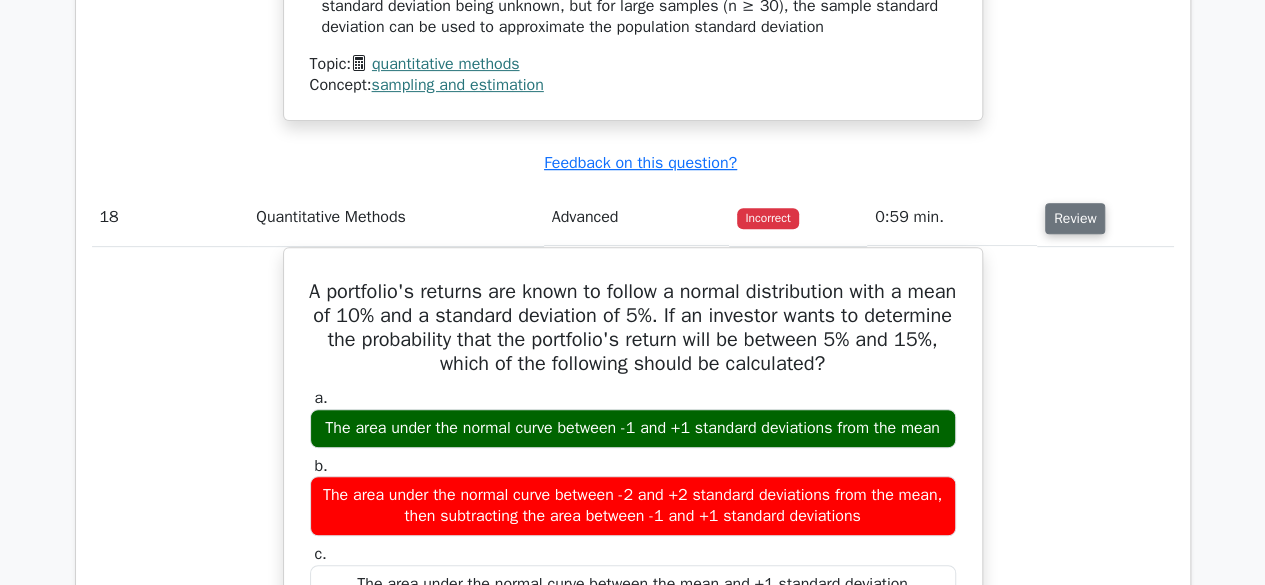 click on "Review" at bounding box center [1075, 218] 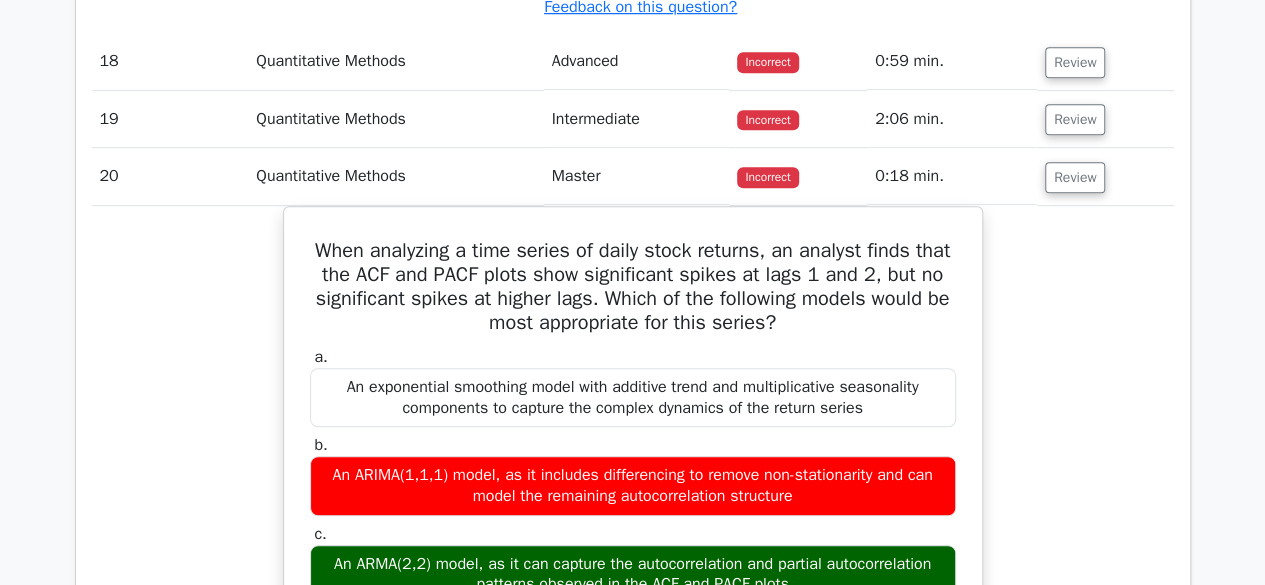 scroll, scrollTop: 19440, scrollLeft: 0, axis: vertical 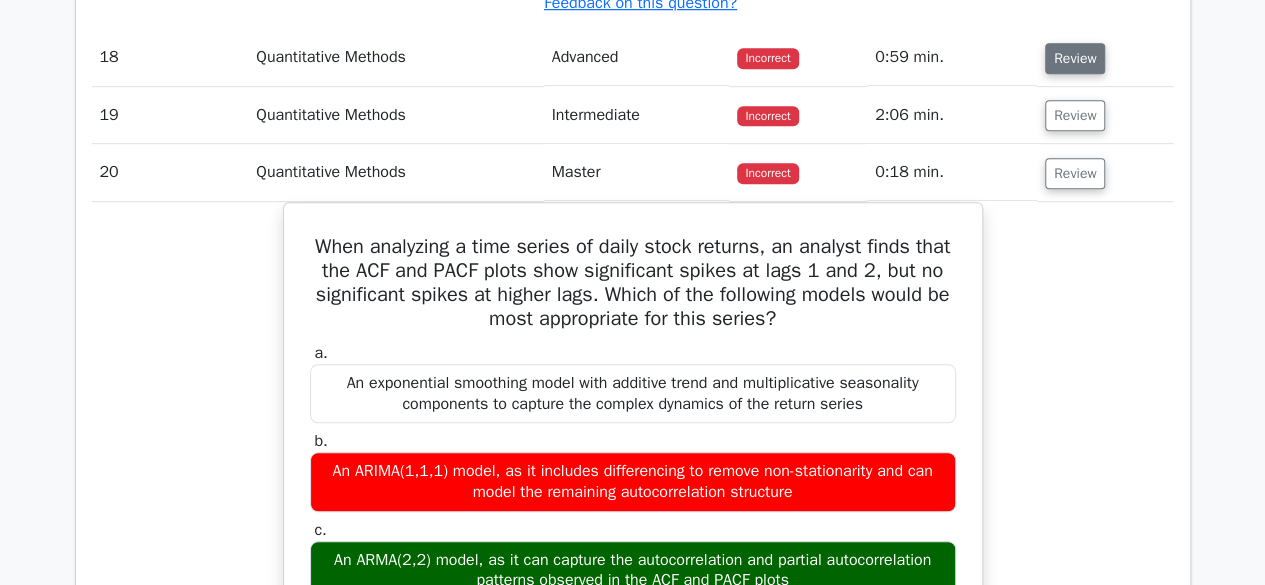 click on "Review" at bounding box center (1075, 58) 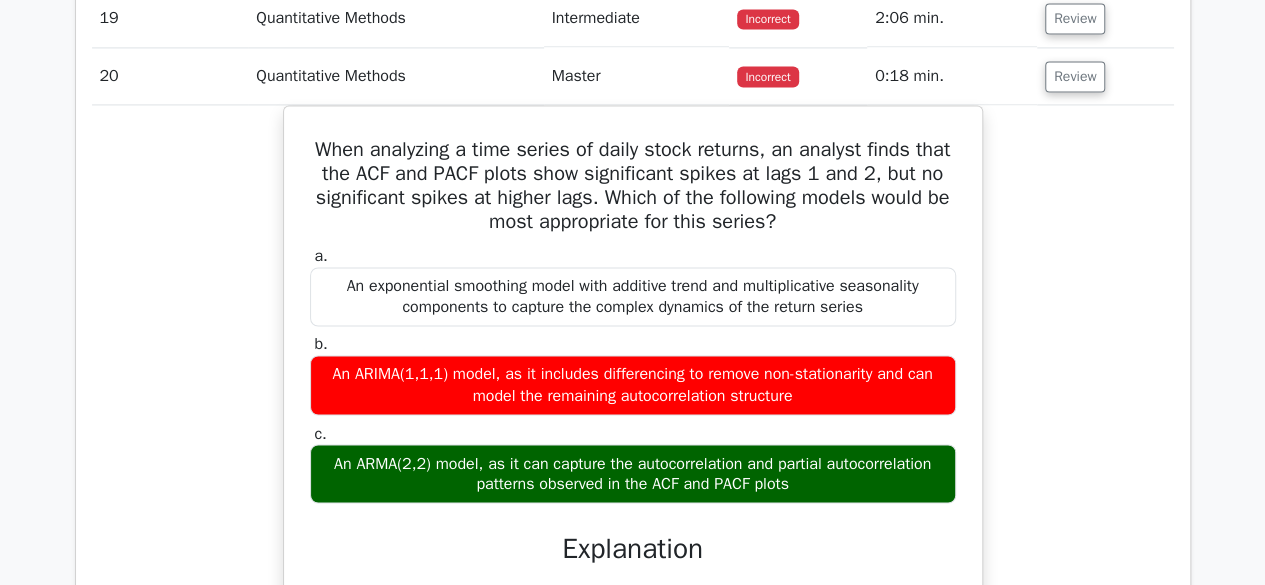 scroll, scrollTop: 20480, scrollLeft: 0, axis: vertical 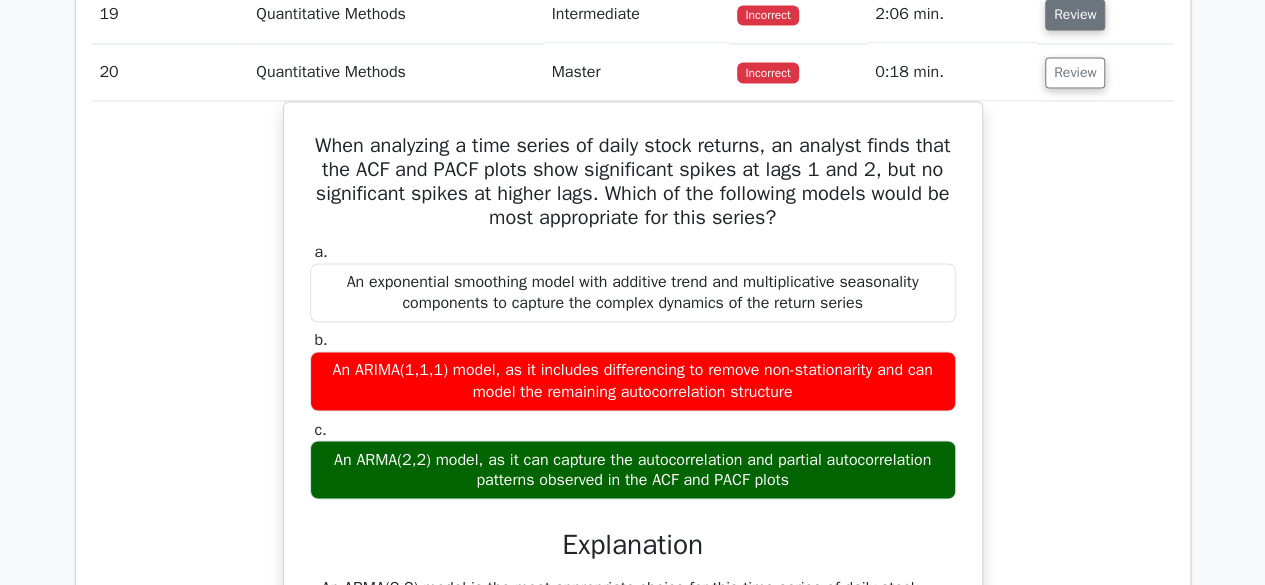 click on "Review" at bounding box center (1075, 14) 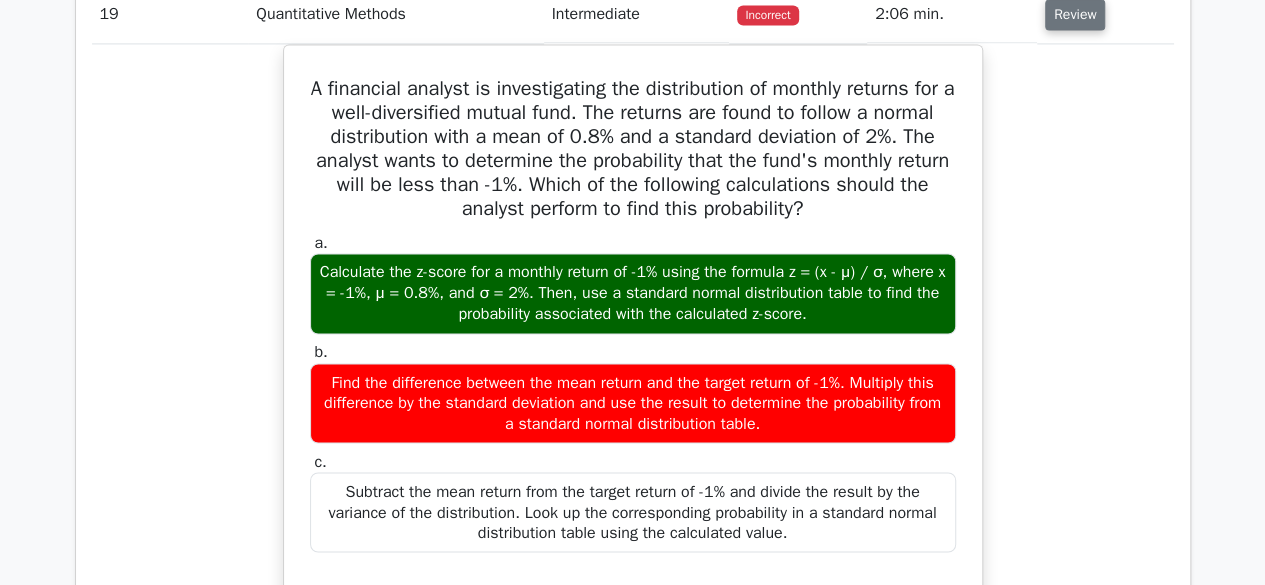 type 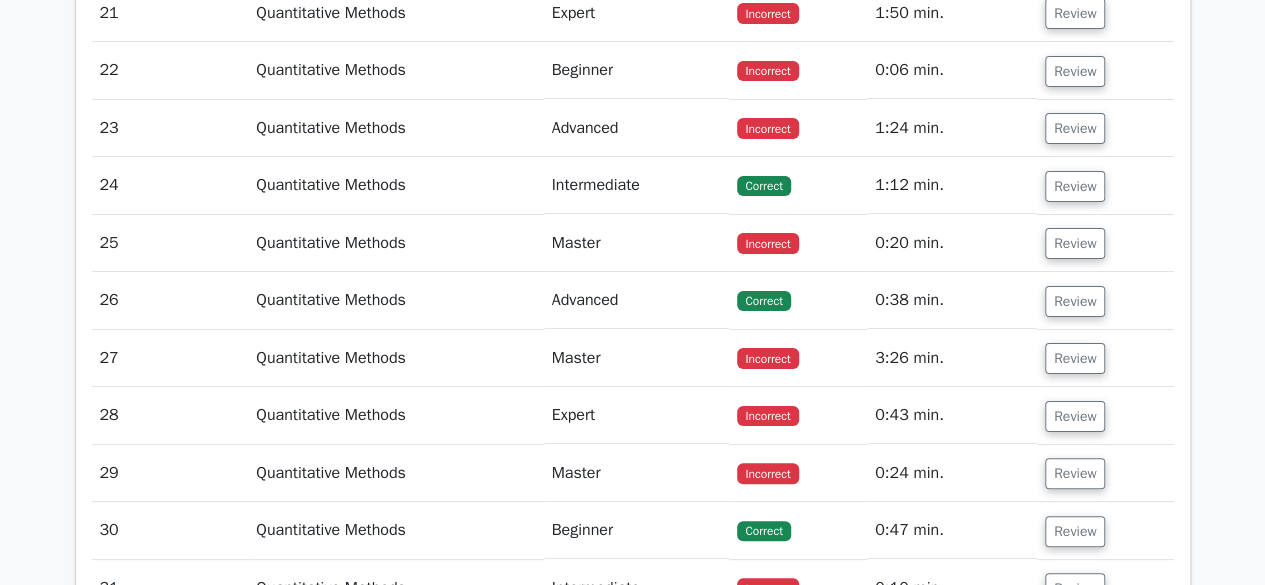 scroll, scrollTop: 22800, scrollLeft: 0, axis: vertical 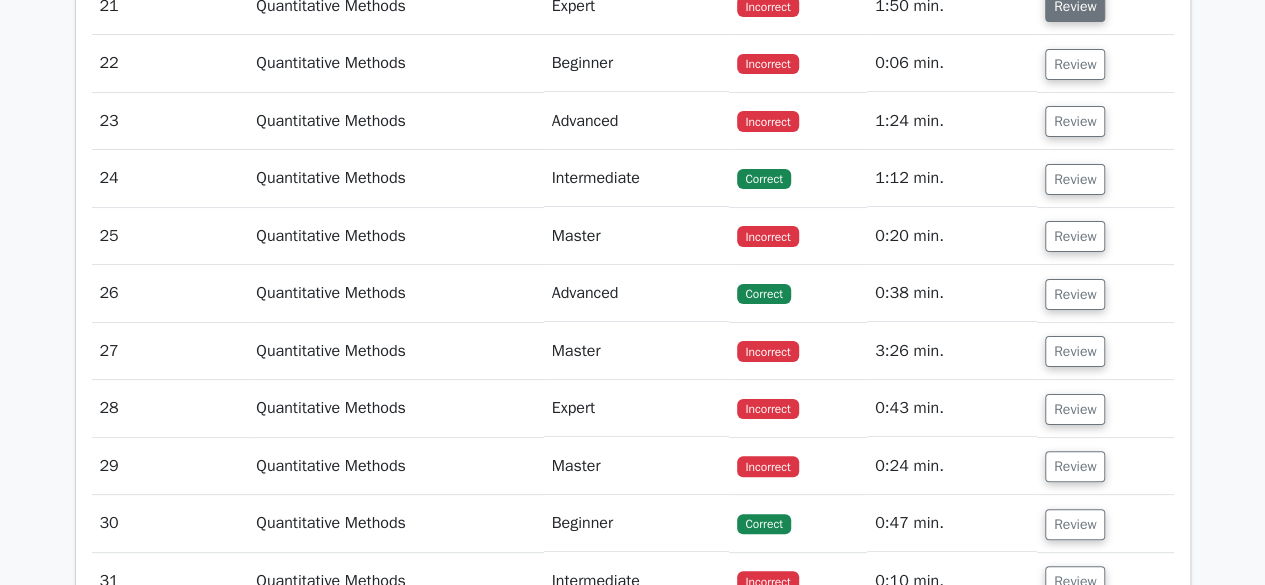 click on "Review" at bounding box center (1075, 6) 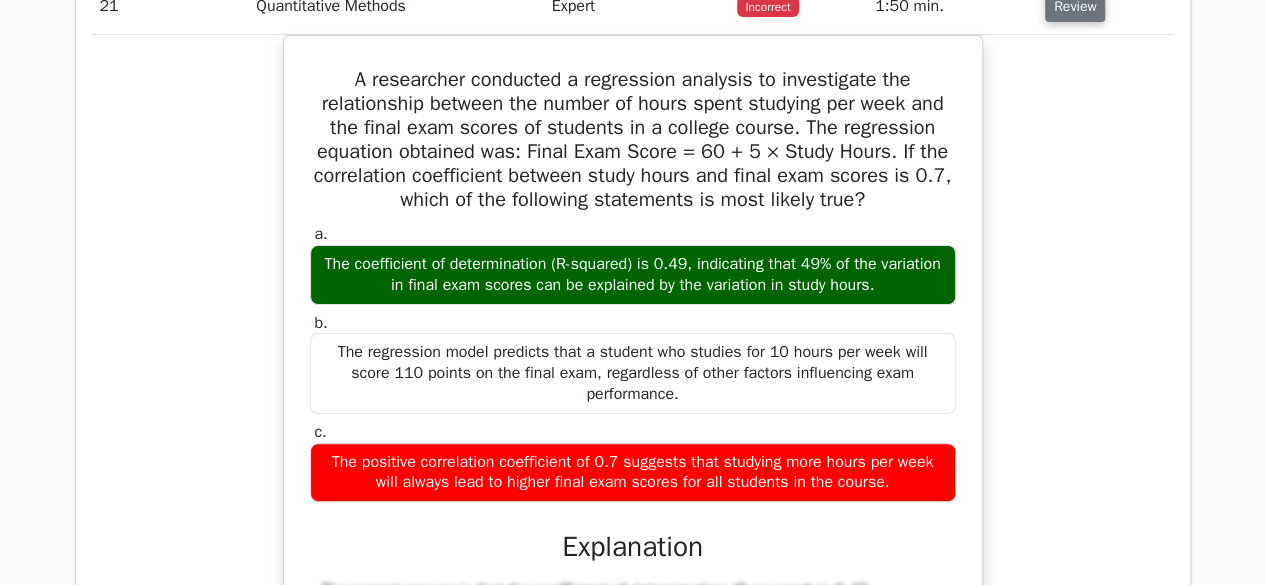 type 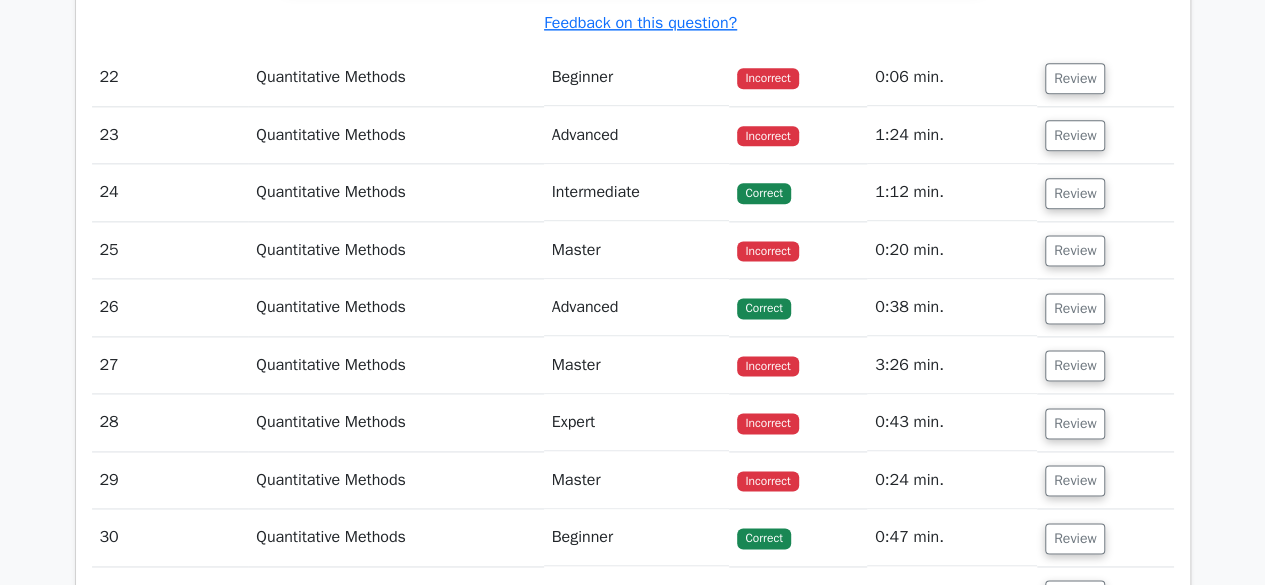 scroll, scrollTop: 24000, scrollLeft: 0, axis: vertical 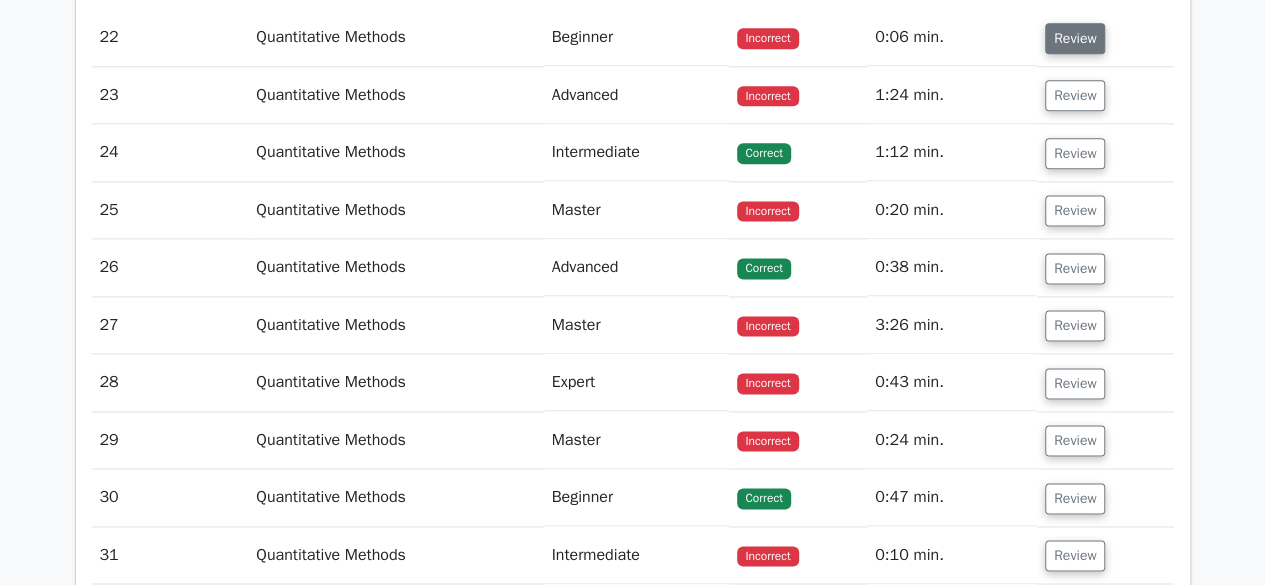 click on "Review" at bounding box center (1075, 38) 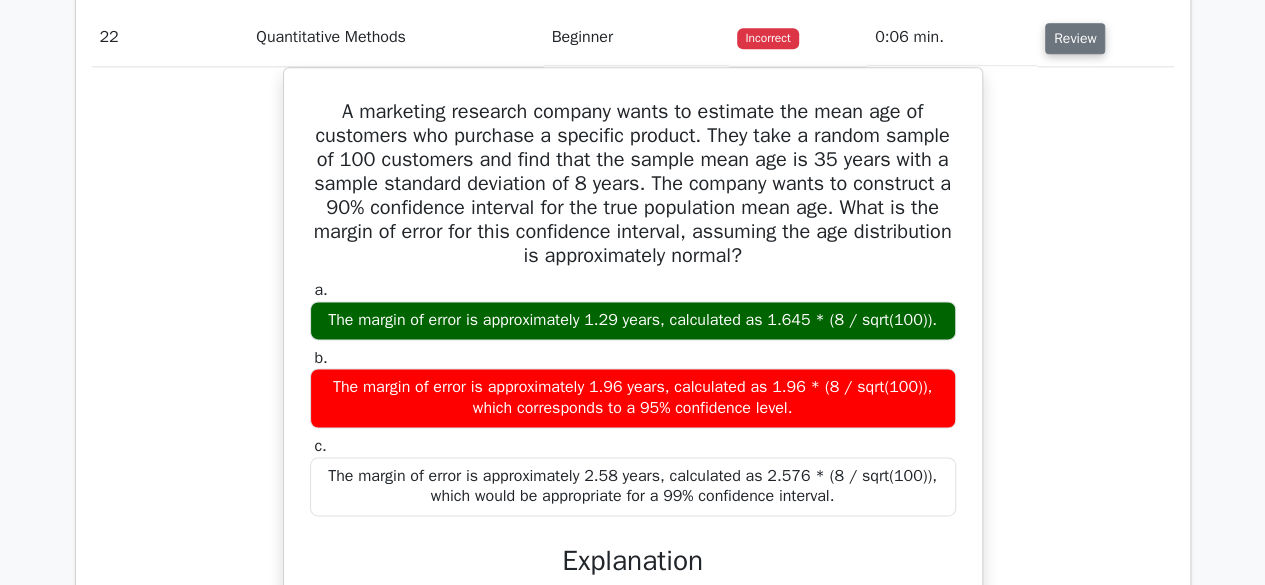 type 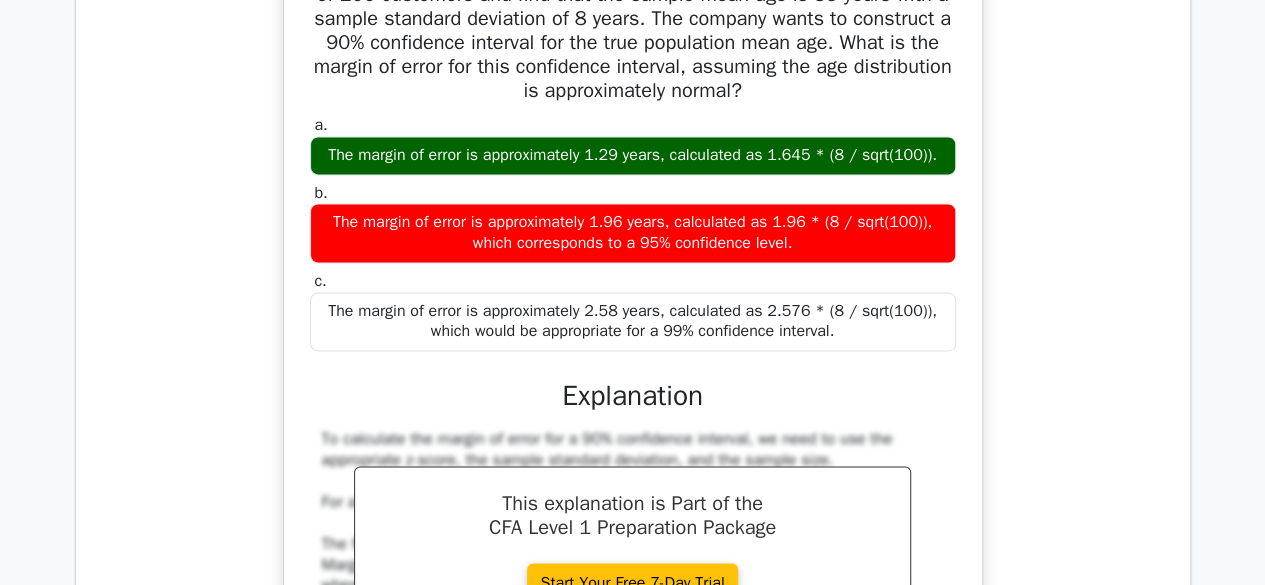 scroll, scrollTop: 24200, scrollLeft: 0, axis: vertical 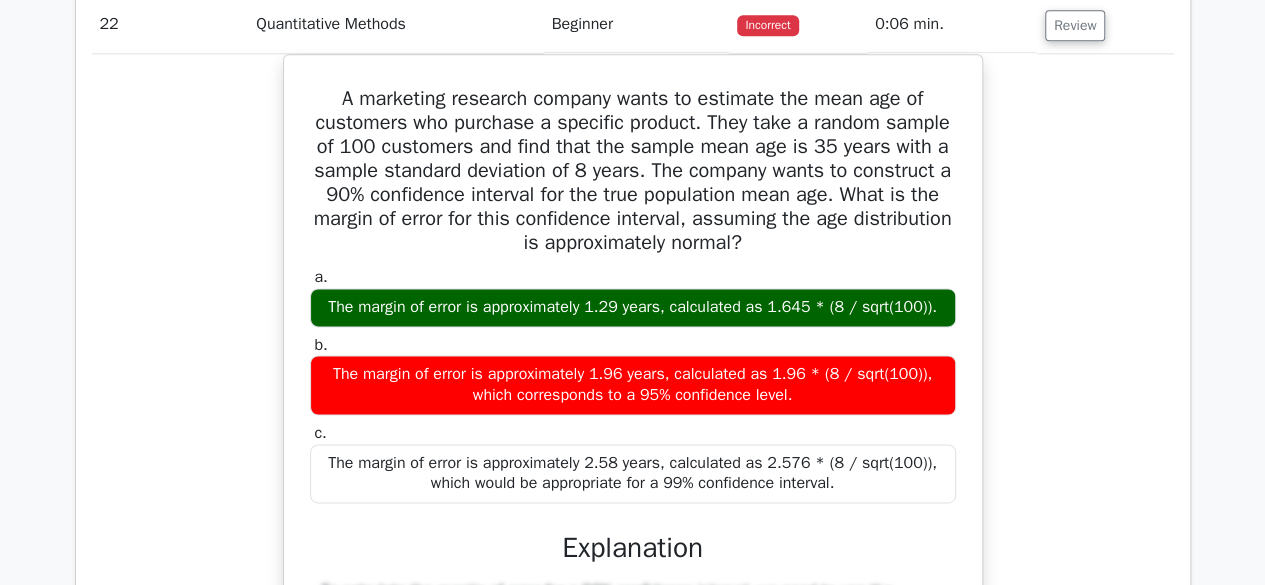 click on "A marketing research company wants to estimate the mean age of customers who purchase a specific product. They take a random sample of 100 customers and find that the sample mean age is 35 years with a sample standard deviation of 8 years. The company wants to construct a 90% confidence interval for the true population mean age. What is the margin of error for this confidence interval, assuming the age distribution is approximately normal?
a.
b.
c." at bounding box center [633, 547] 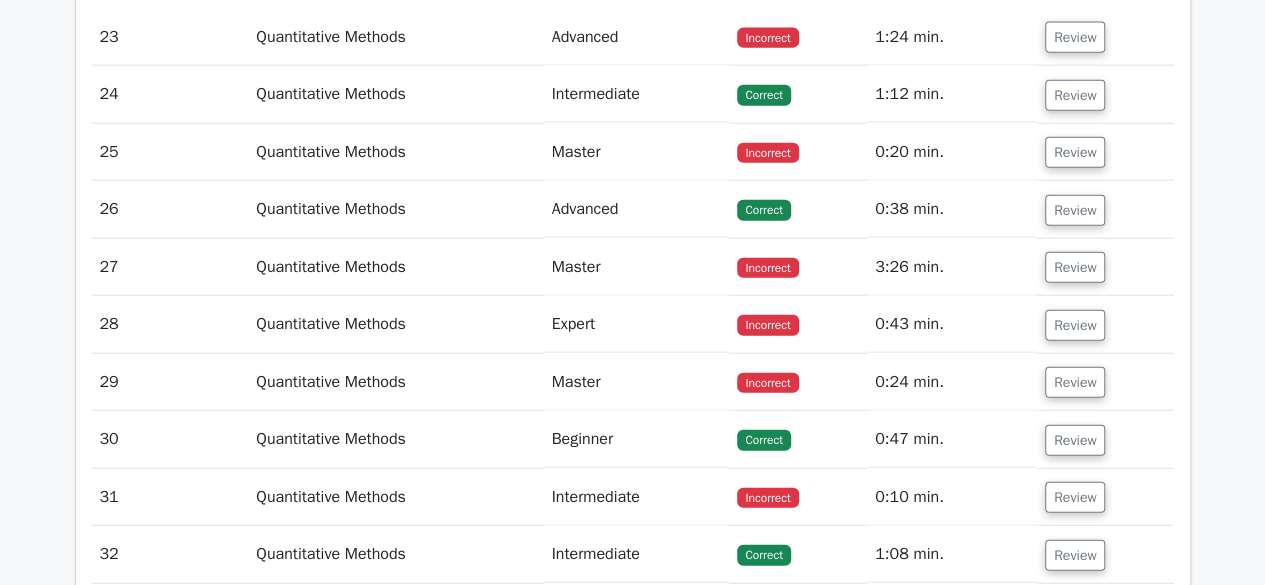 scroll, scrollTop: 25093, scrollLeft: 0, axis: vertical 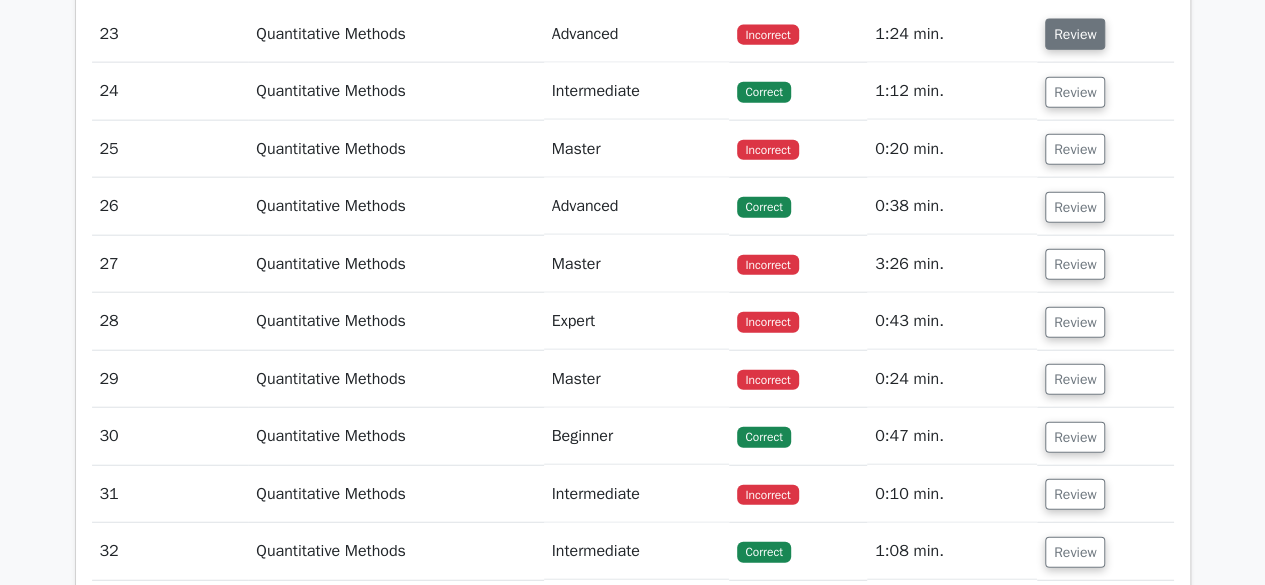 click on "Review" at bounding box center (1075, 34) 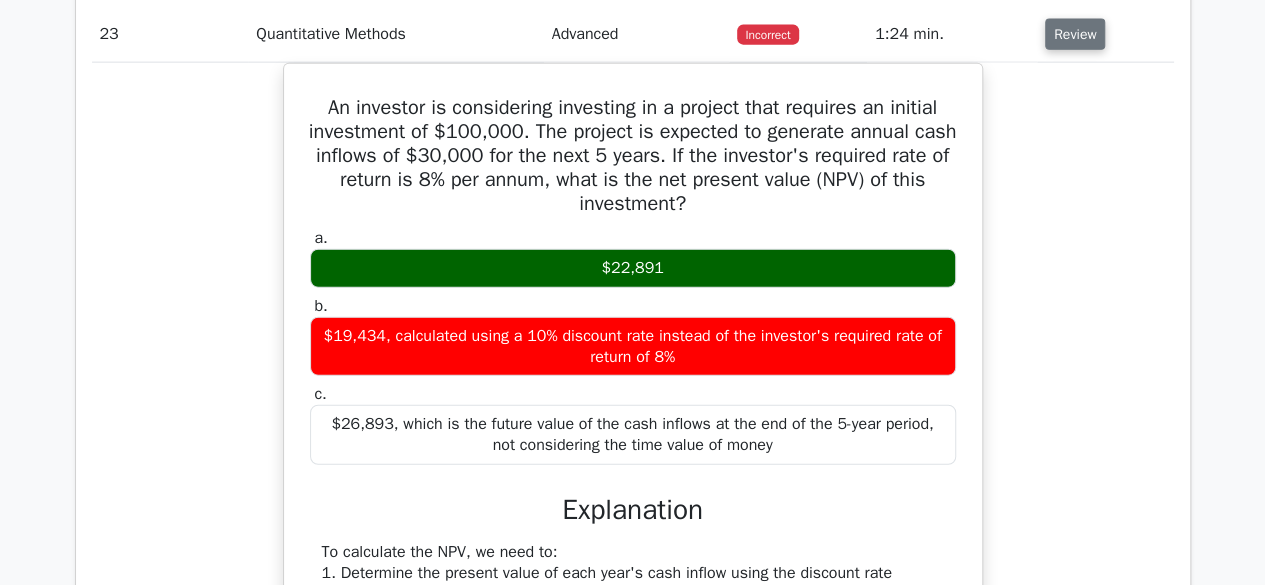 type 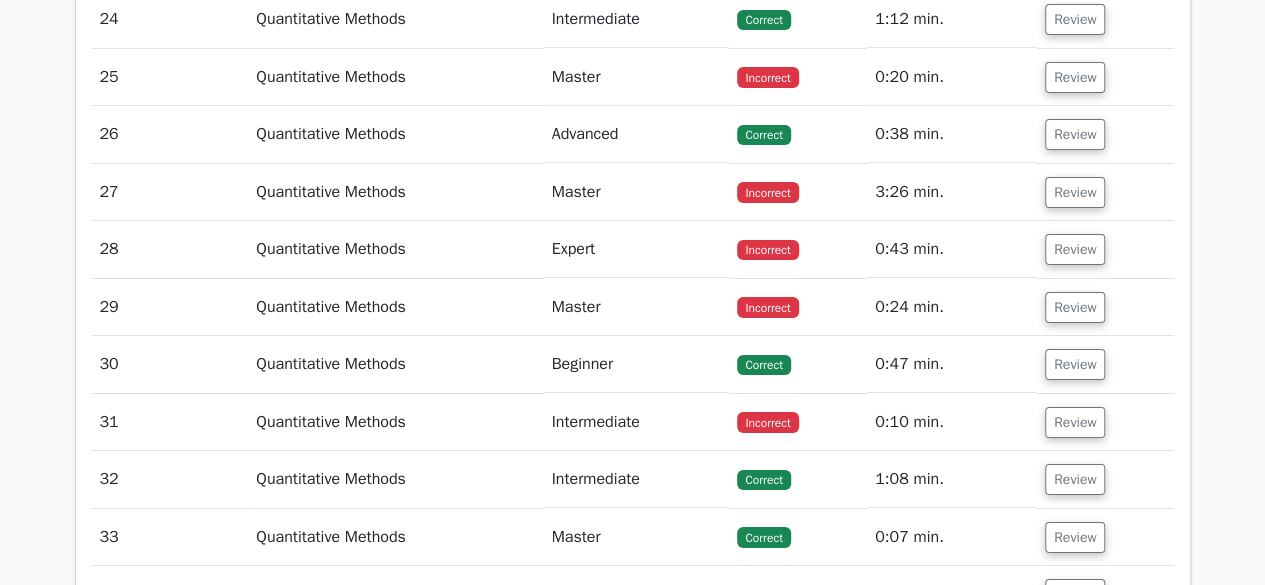 scroll, scrollTop: 26173, scrollLeft: 0, axis: vertical 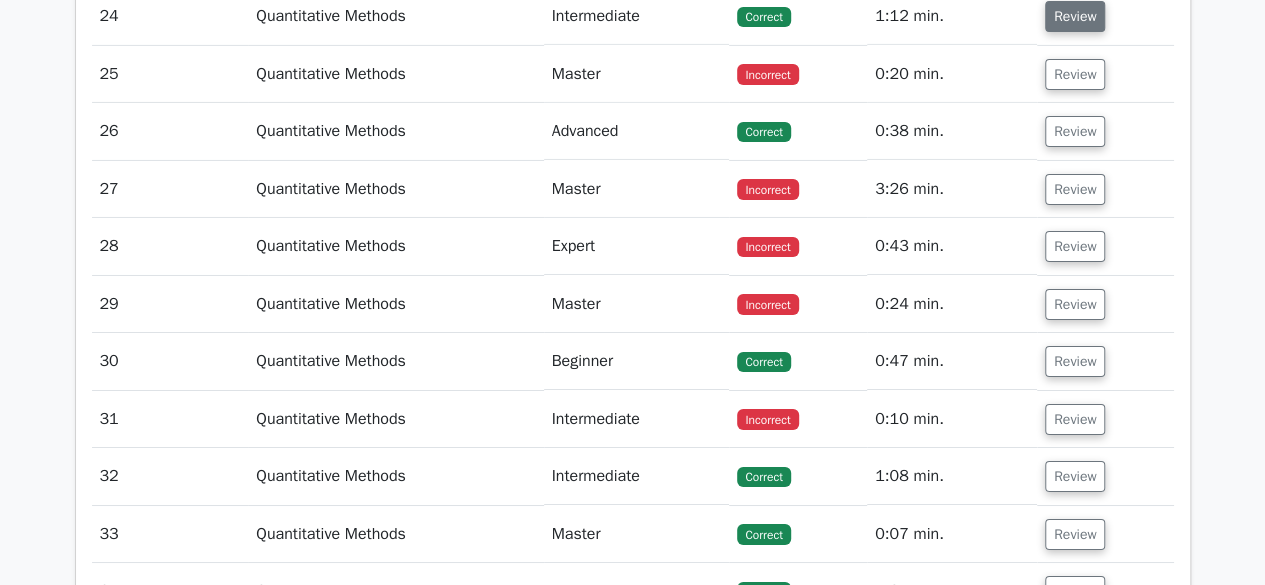 click on "Review" at bounding box center (1075, 16) 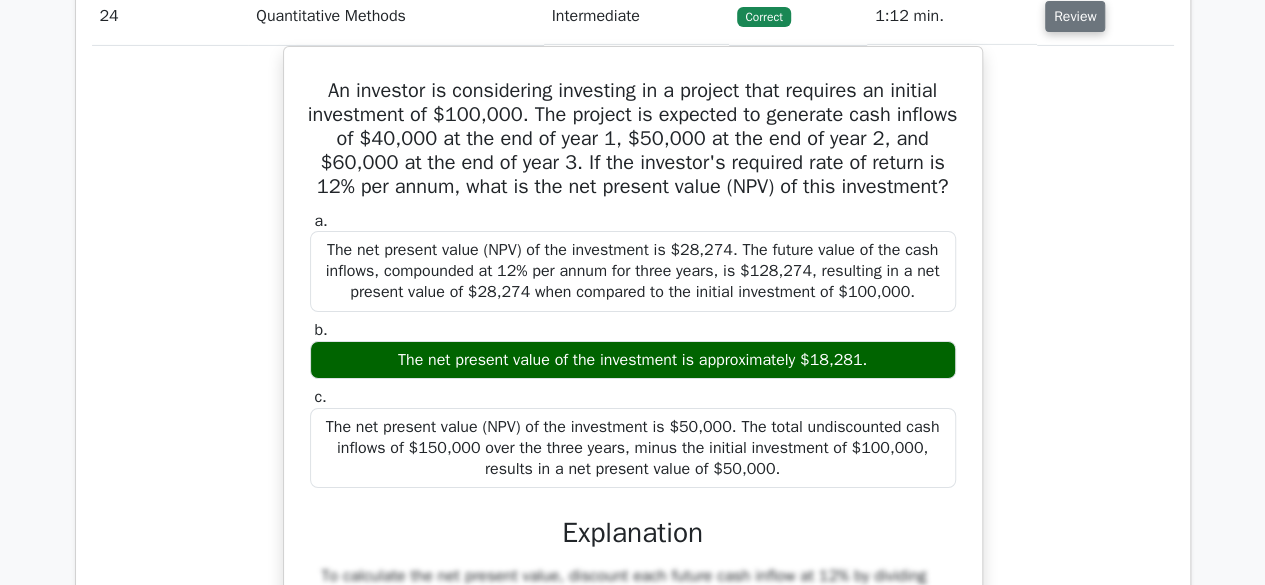 type 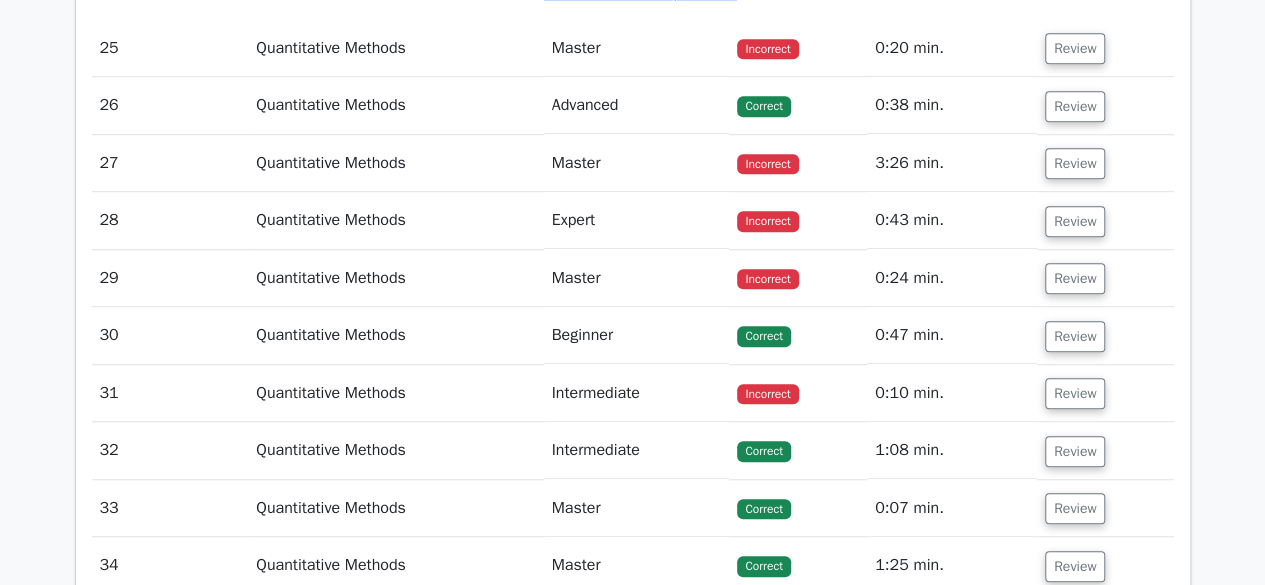 scroll, scrollTop: 27133, scrollLeft: 0, axis: vertical 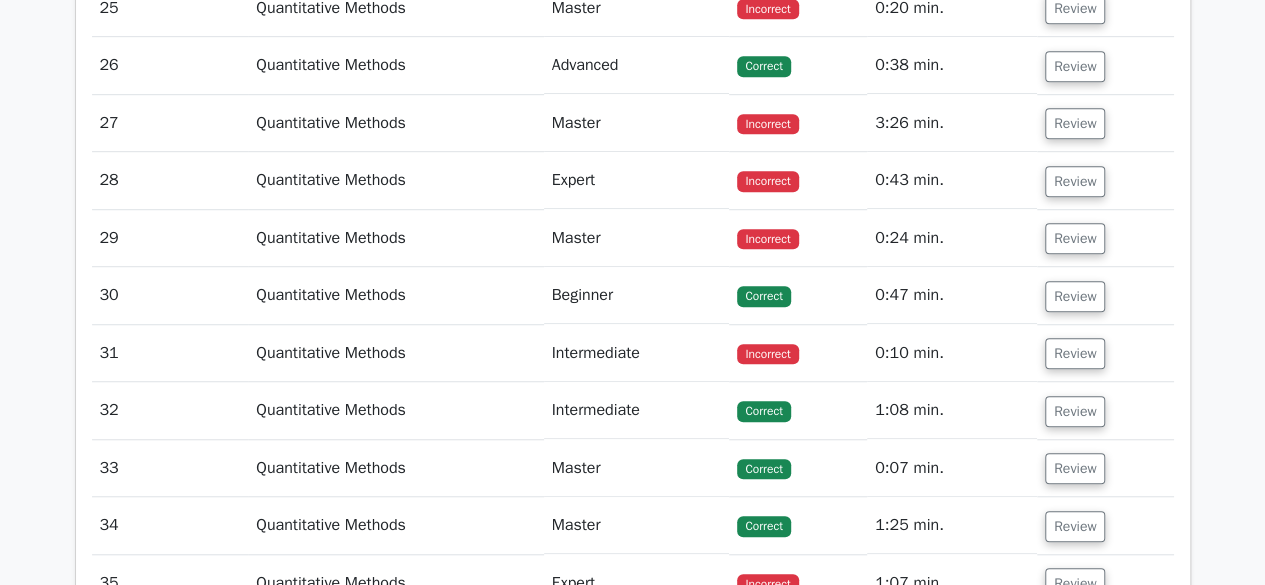 click on "Review" at bounding box center (1075, 8) 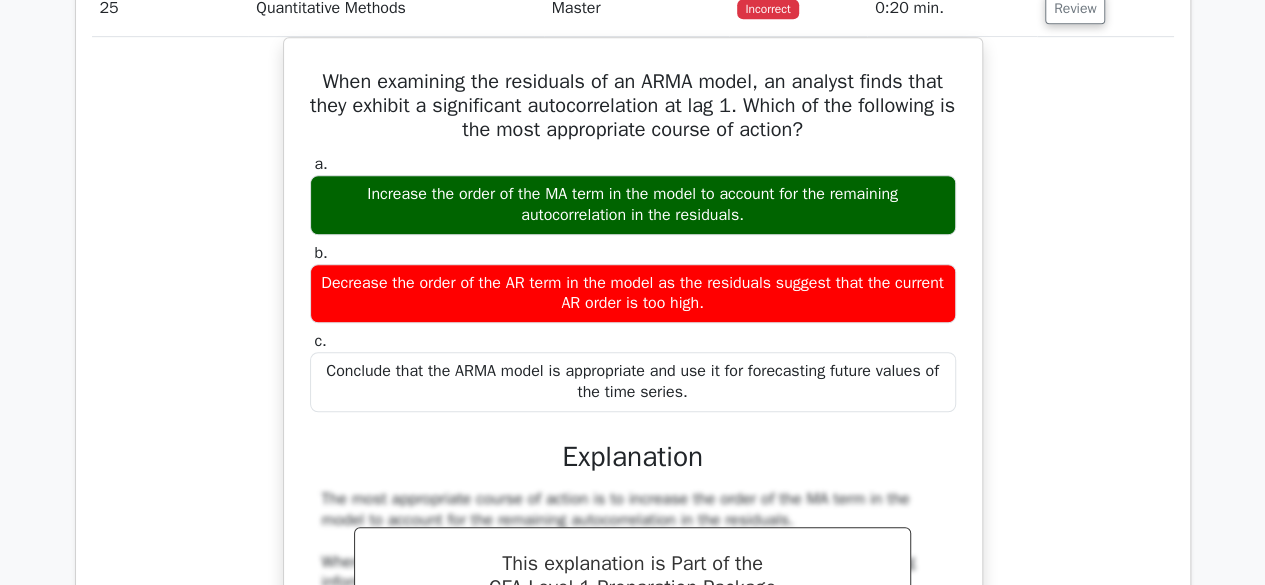 type 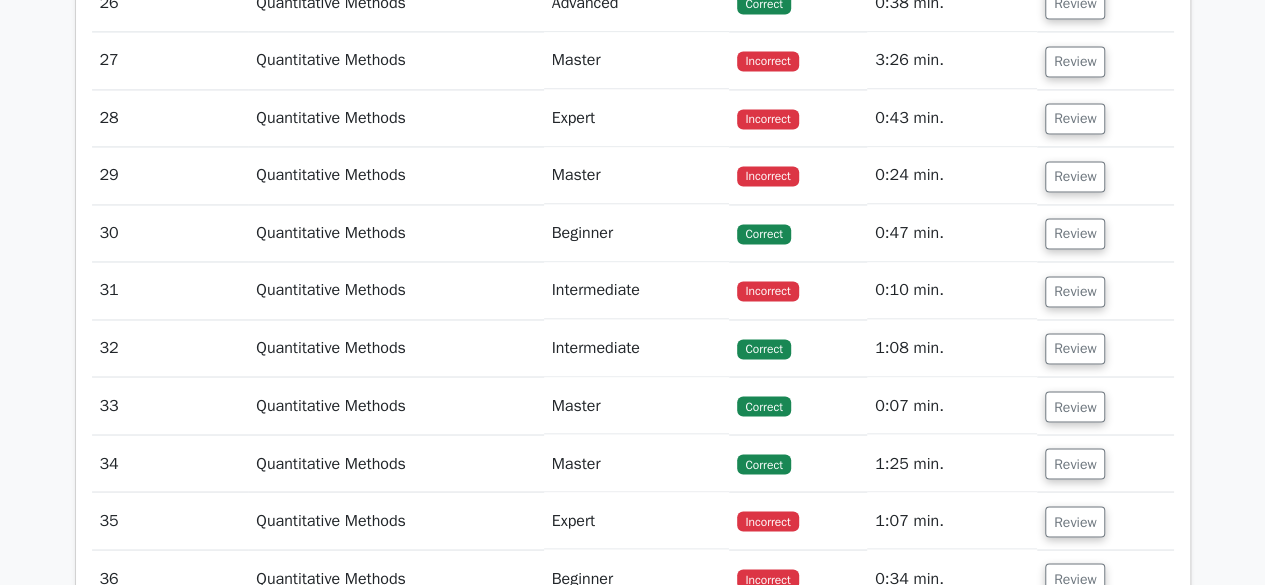 scroll, scrollTop: 28093, scrollLeft: 0, axis: vertical 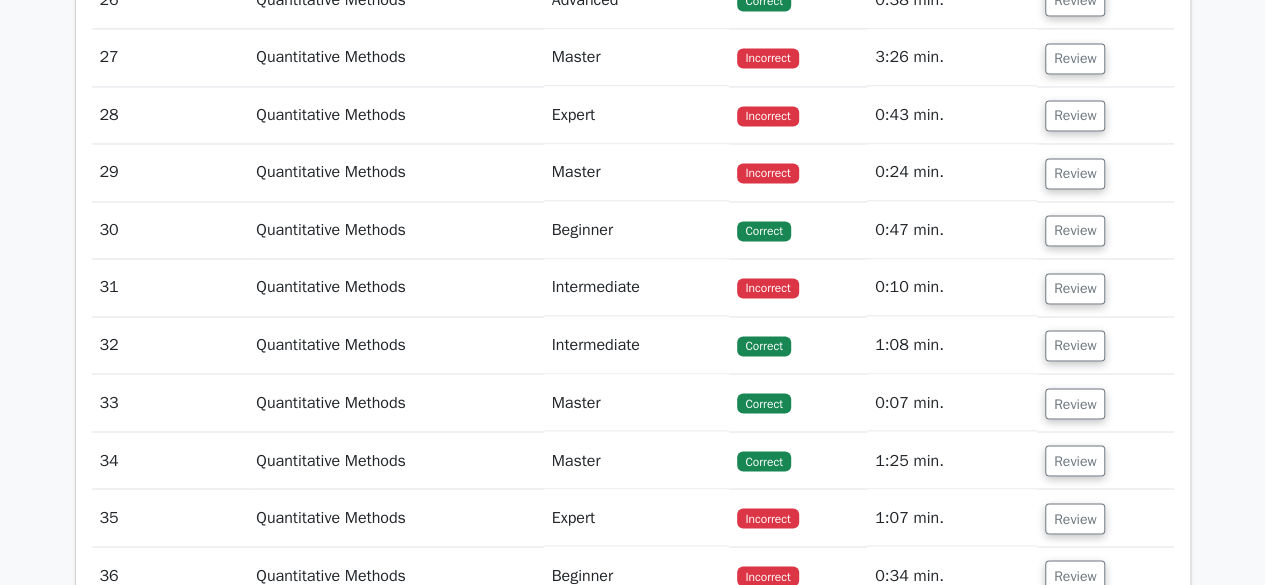 click on "Review" at bounding box center [1075, 0] 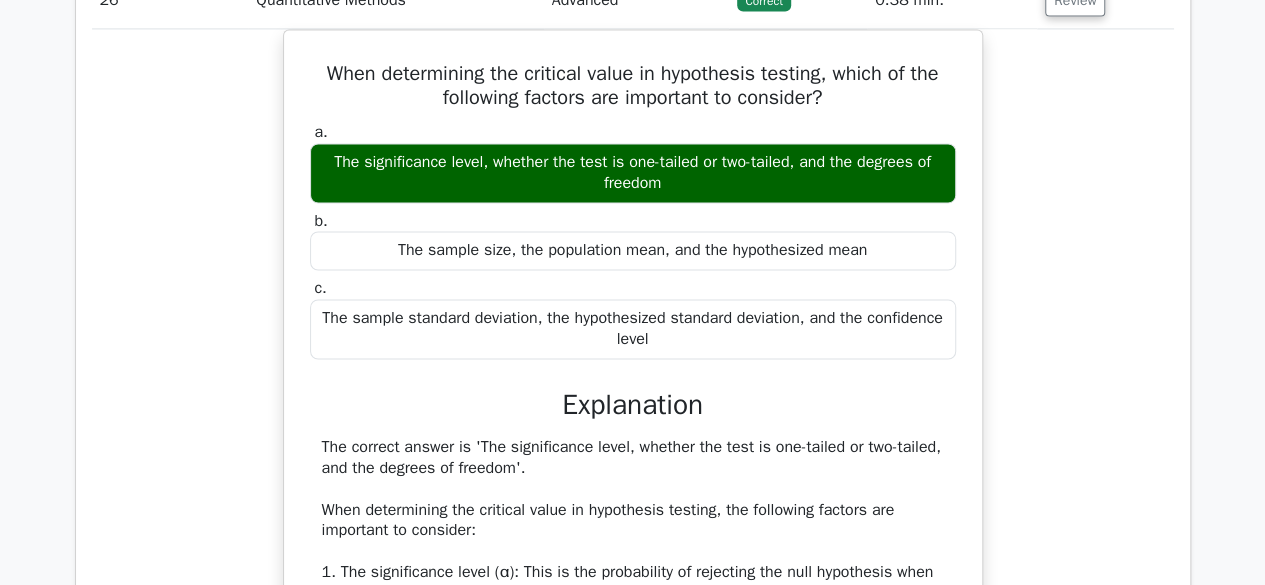 type 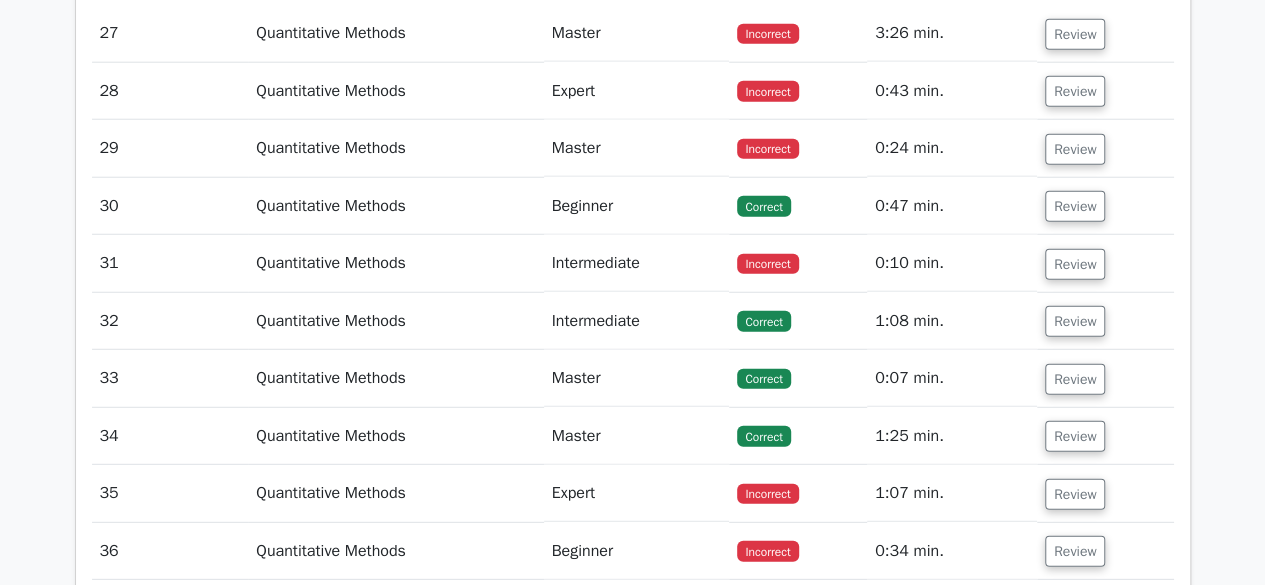 scroll, scrollTop: 29173, scrollLeft: 0, axis: vertical 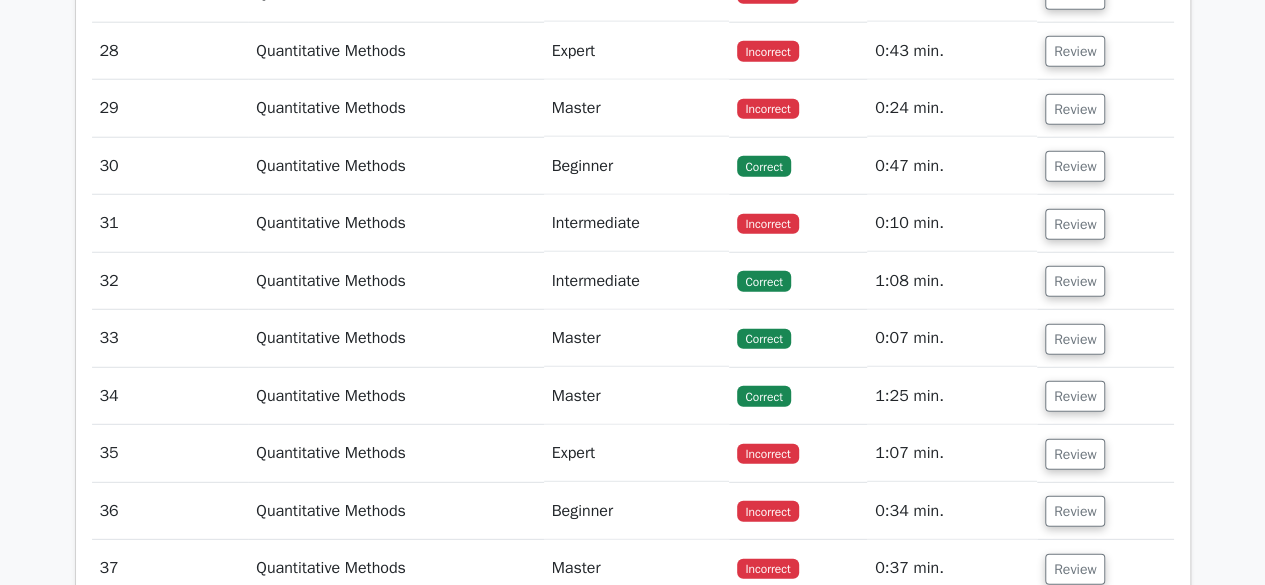 click on "Review" at bounding box center [1075, -6] 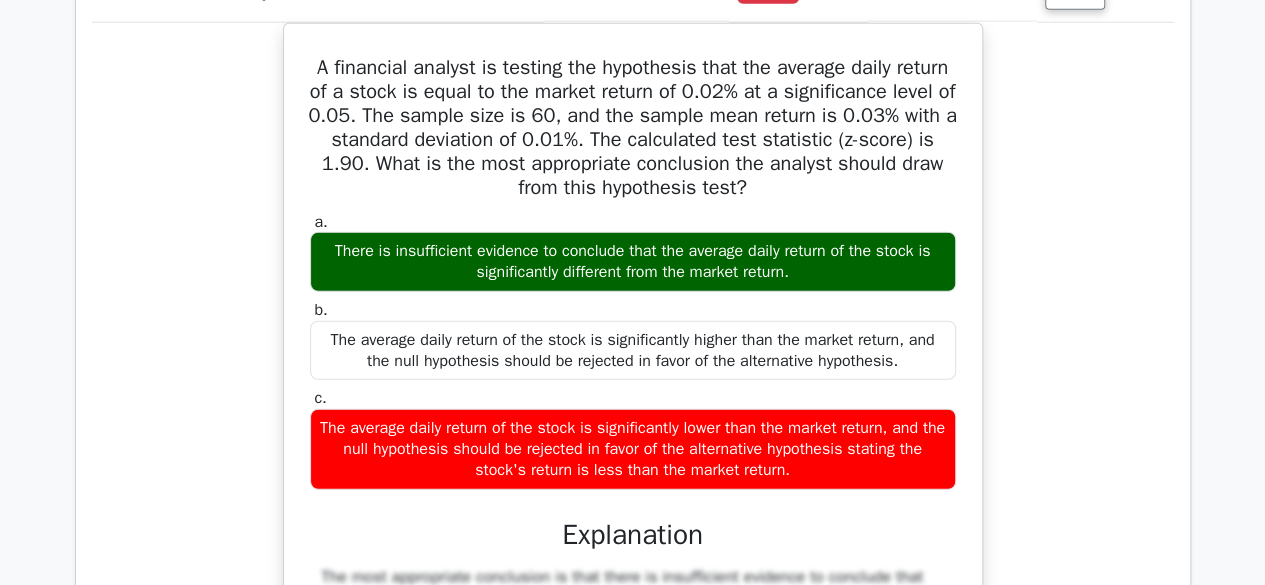 type 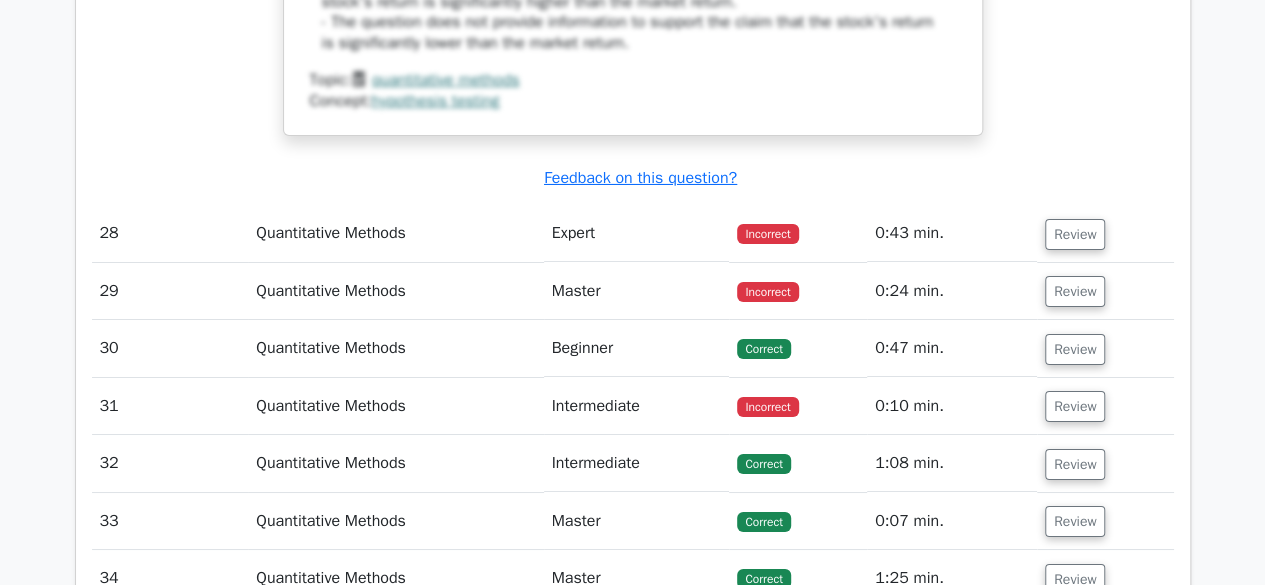 scroll, scrollTop: 30053, scrollLeft: 0, axis: vertical 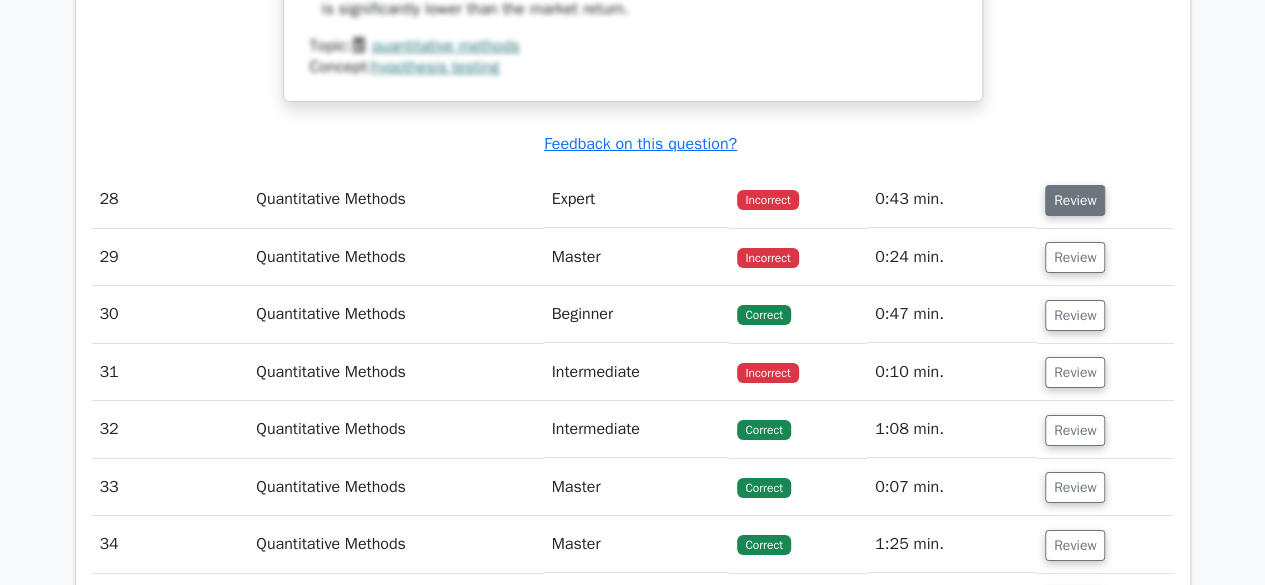 click on "Review" at bounding box center (1075, 200) 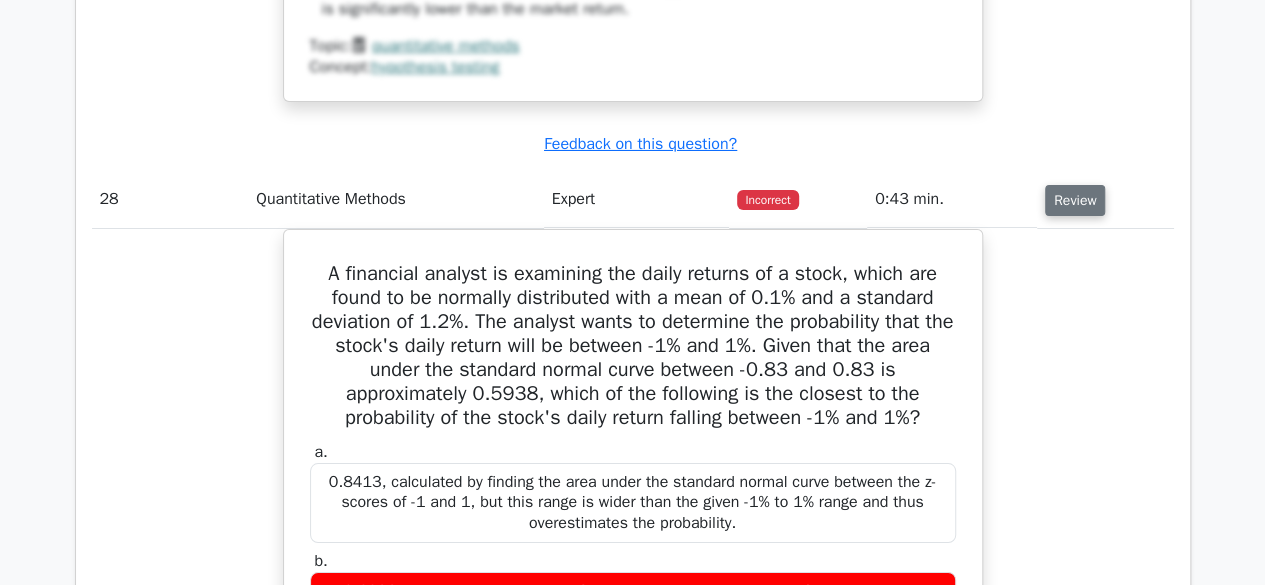 type 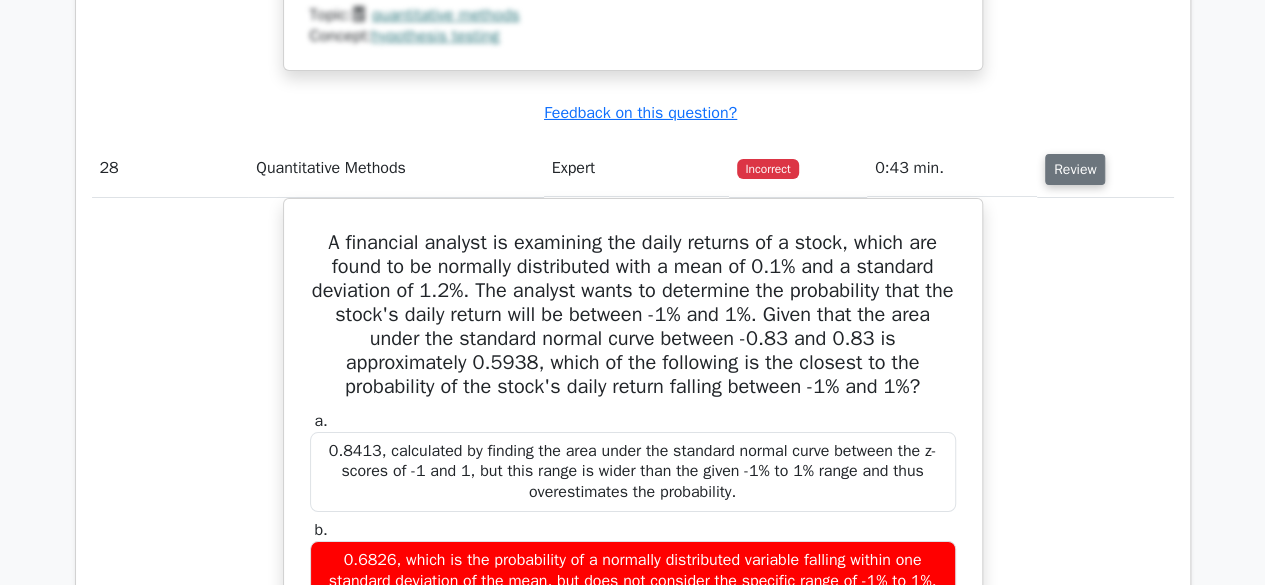 scroll, scrollTop: 30053, scrollLeft: 0, axis: vertical 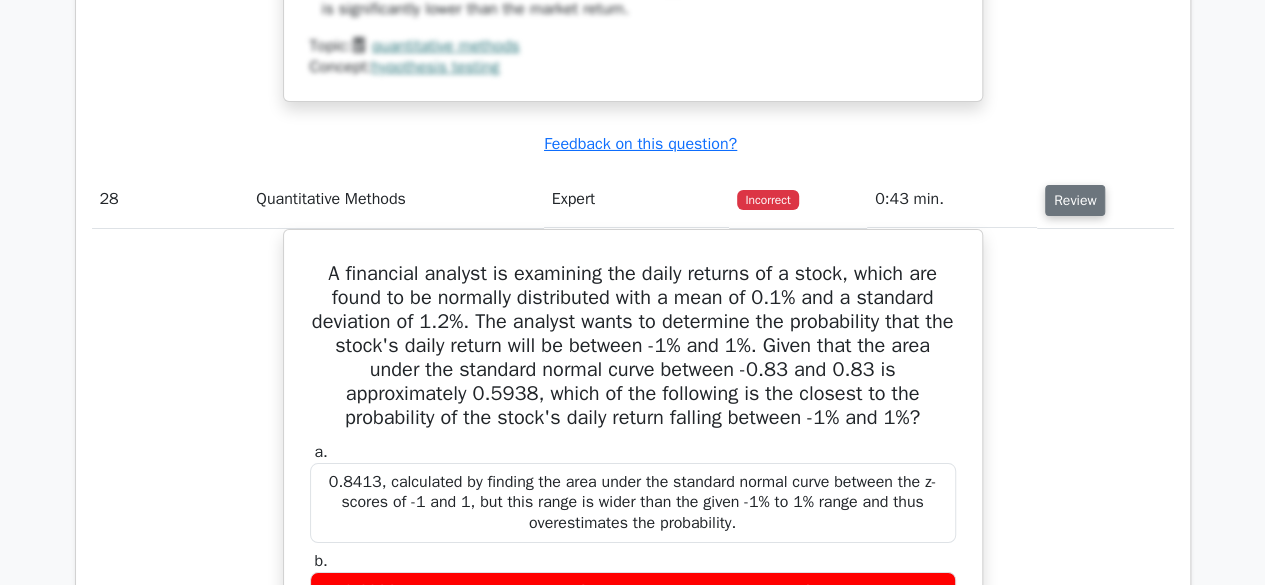 click on "Review" at bounding box center (1075, 200) 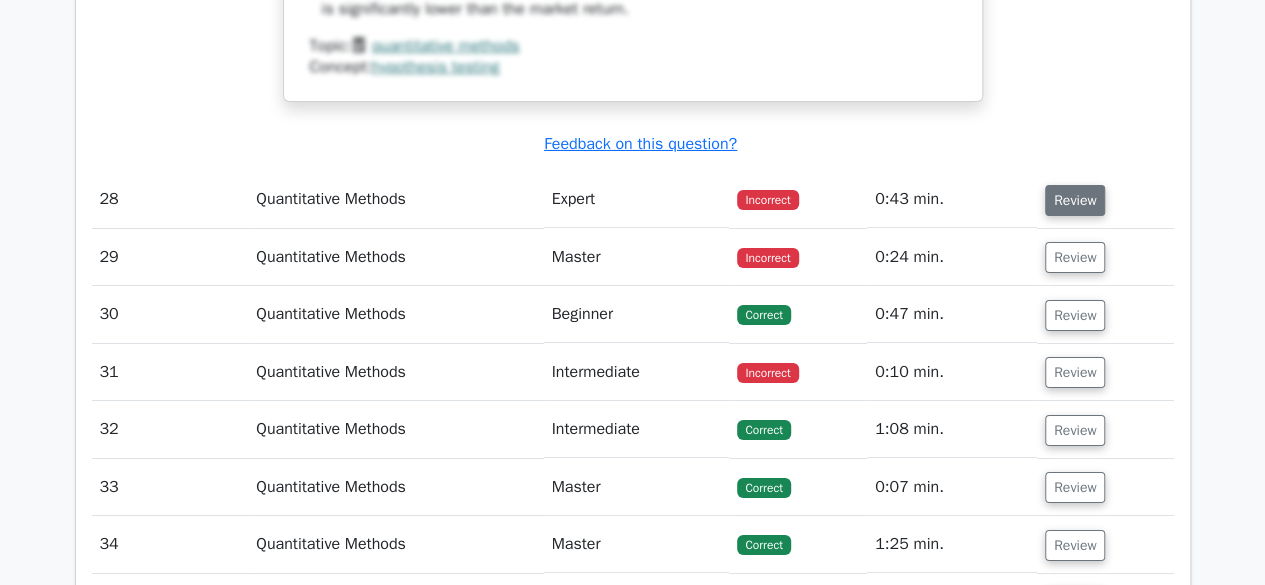 scroll, scrollTop: 30093, scrollLeft: 0, axis: vertical 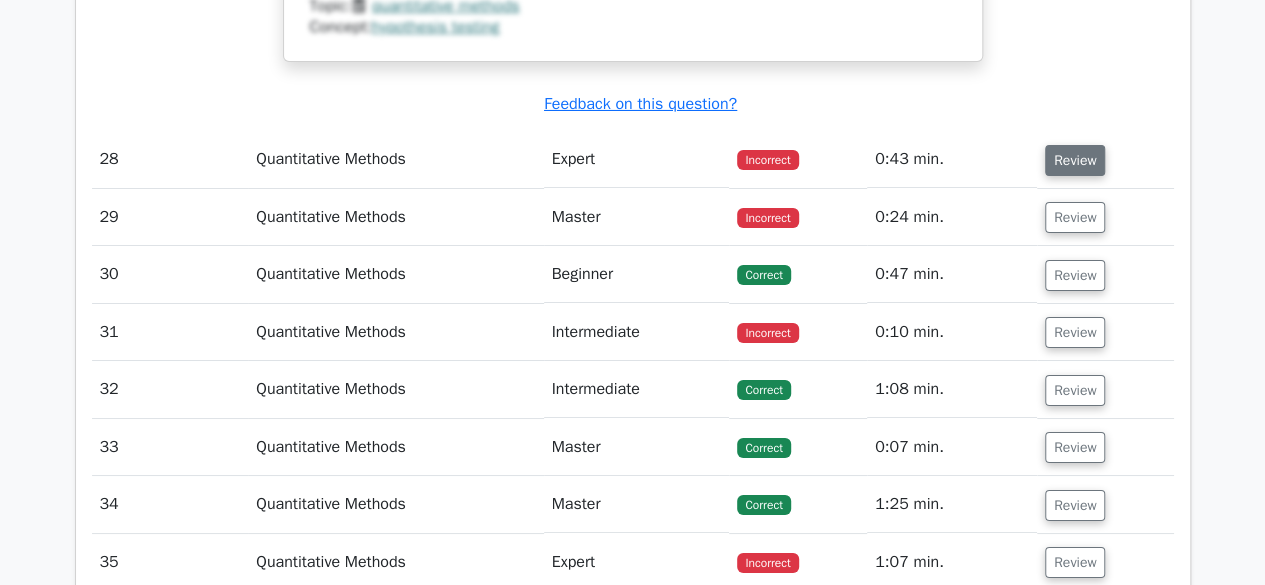 click on "Review" at bounding box center (1075, 217) 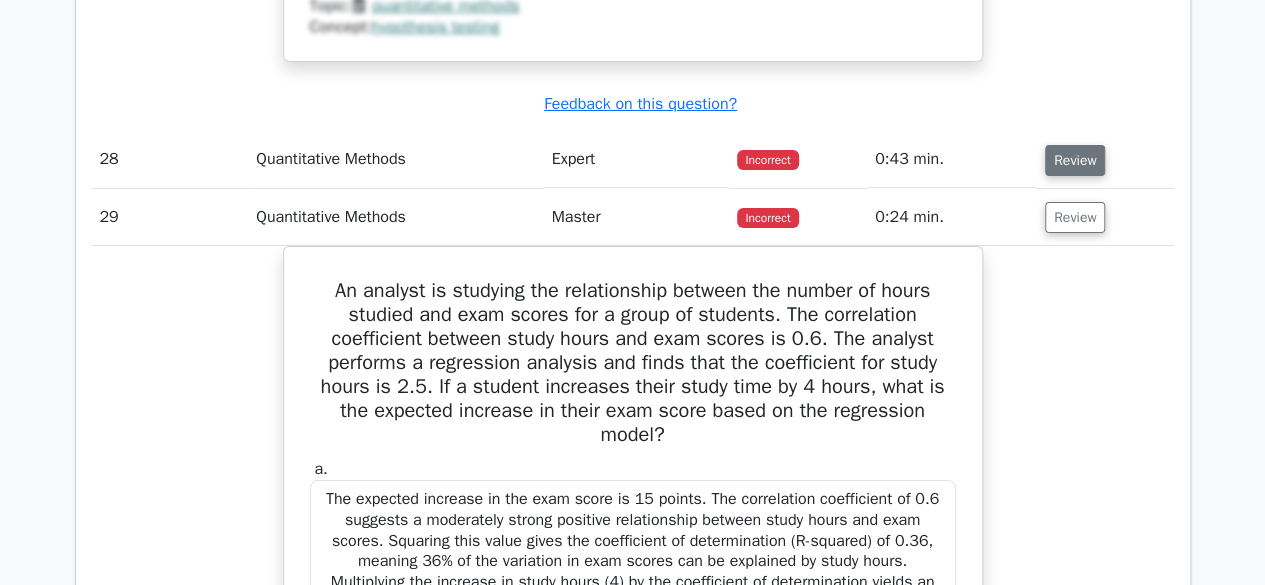type 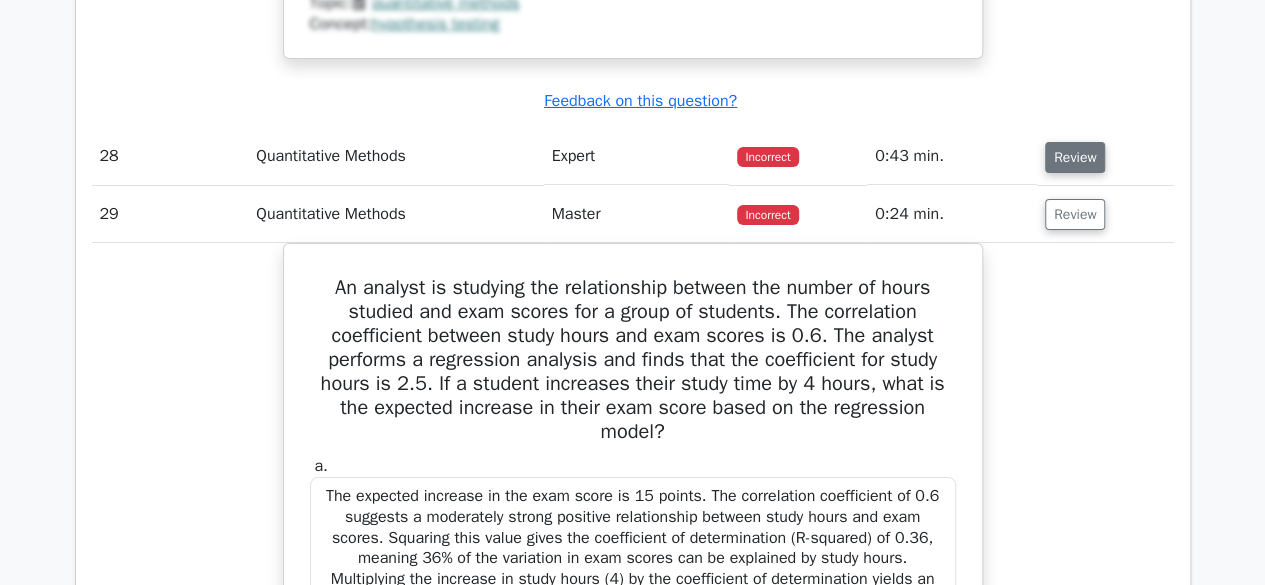 scroll, scrollTop: 30093, scrollLeft: 0, axis: vertical 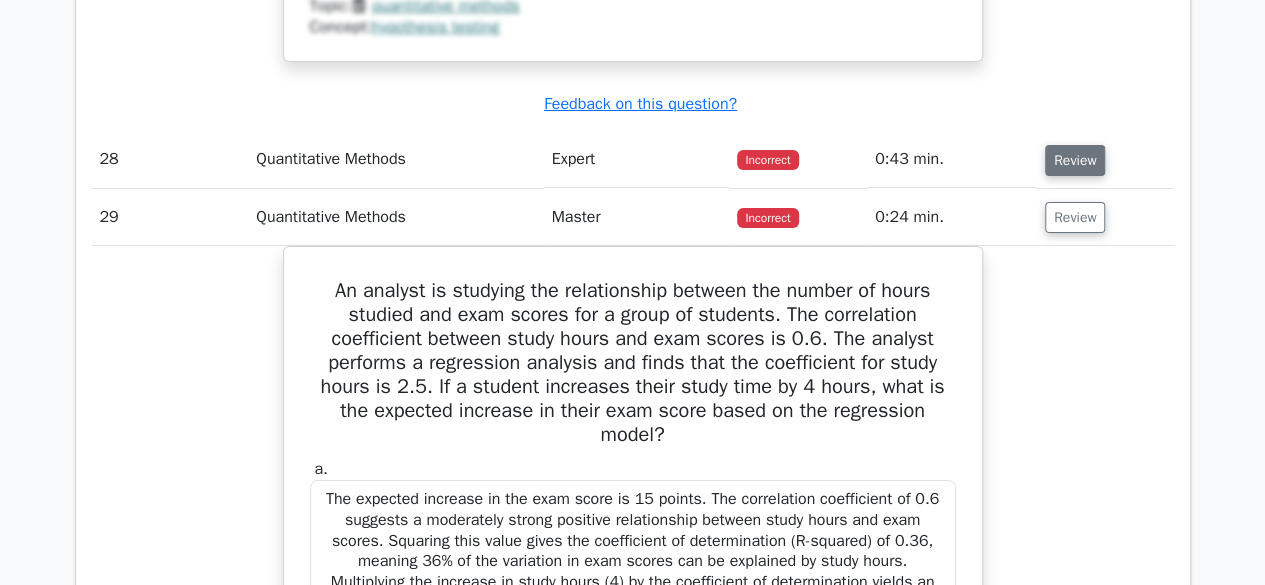 click on "Review" at bounding box center (1075, 217) 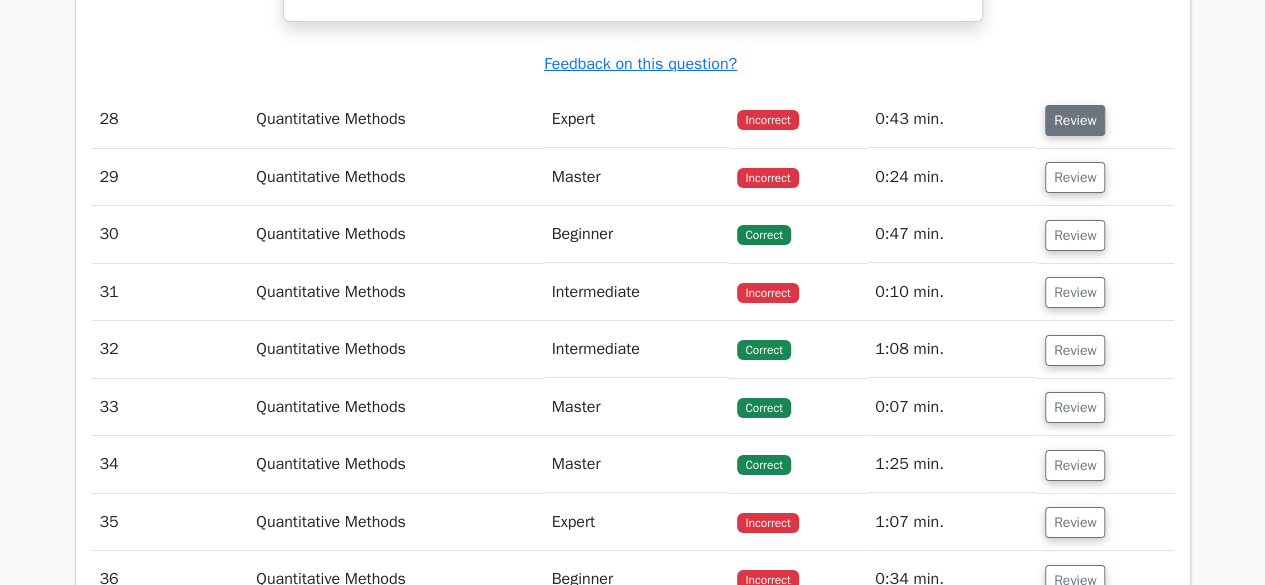 scroll, scrollTop: 30173, scrollLeft: 0, axis: vertical 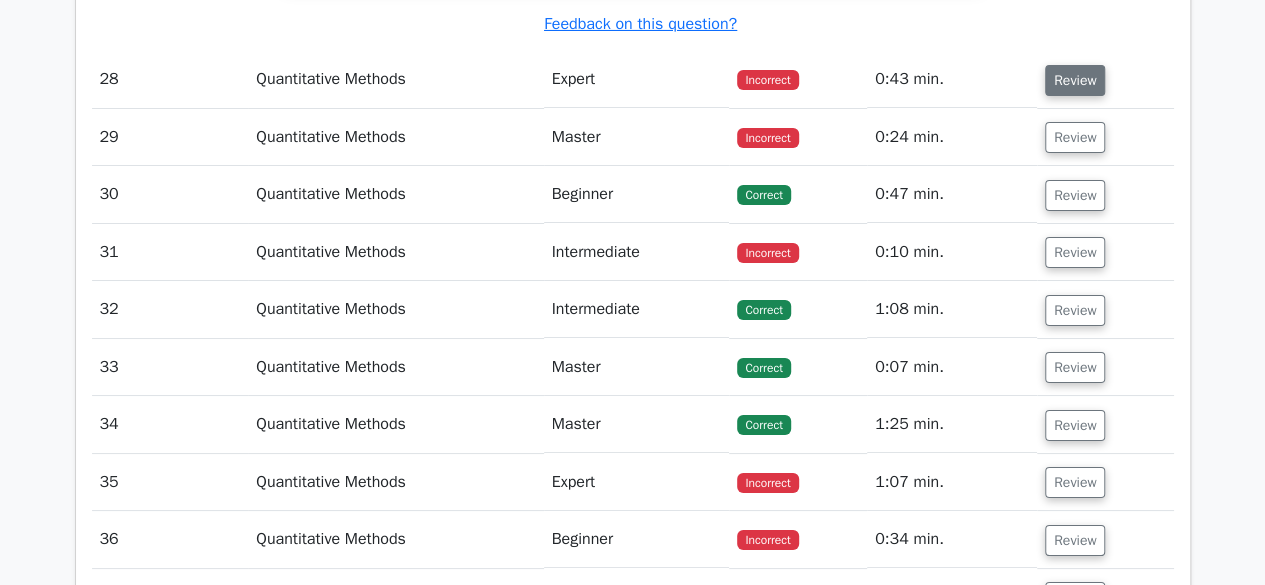 click on "Review" at bounding box center [1075, 195] 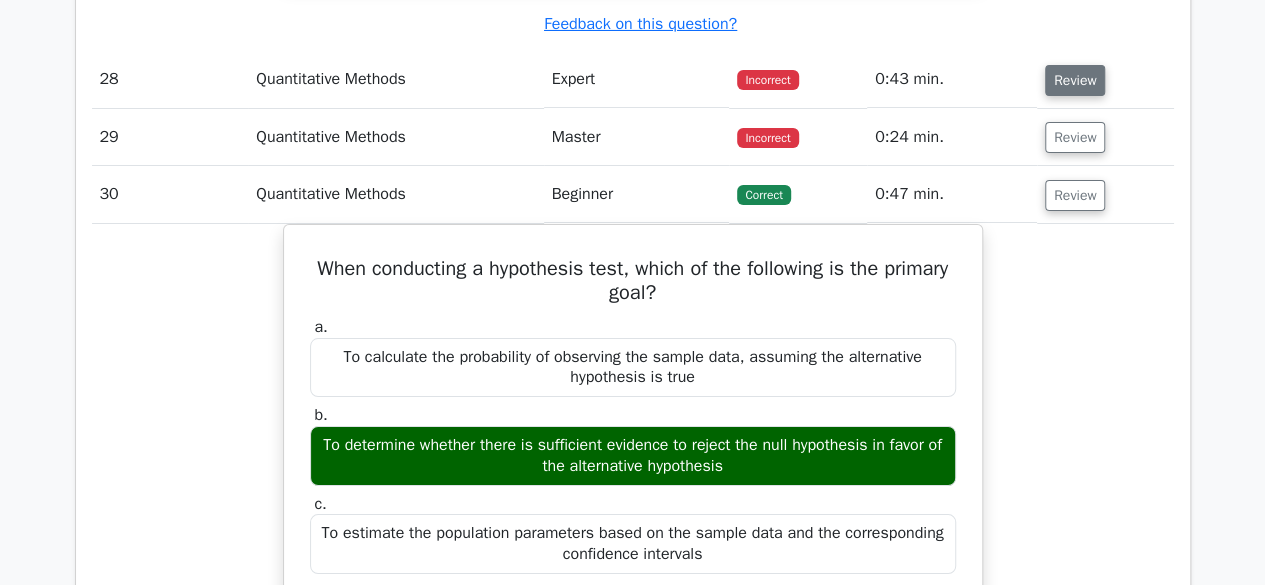 click on "Review" at bounding box center [1075, 195] 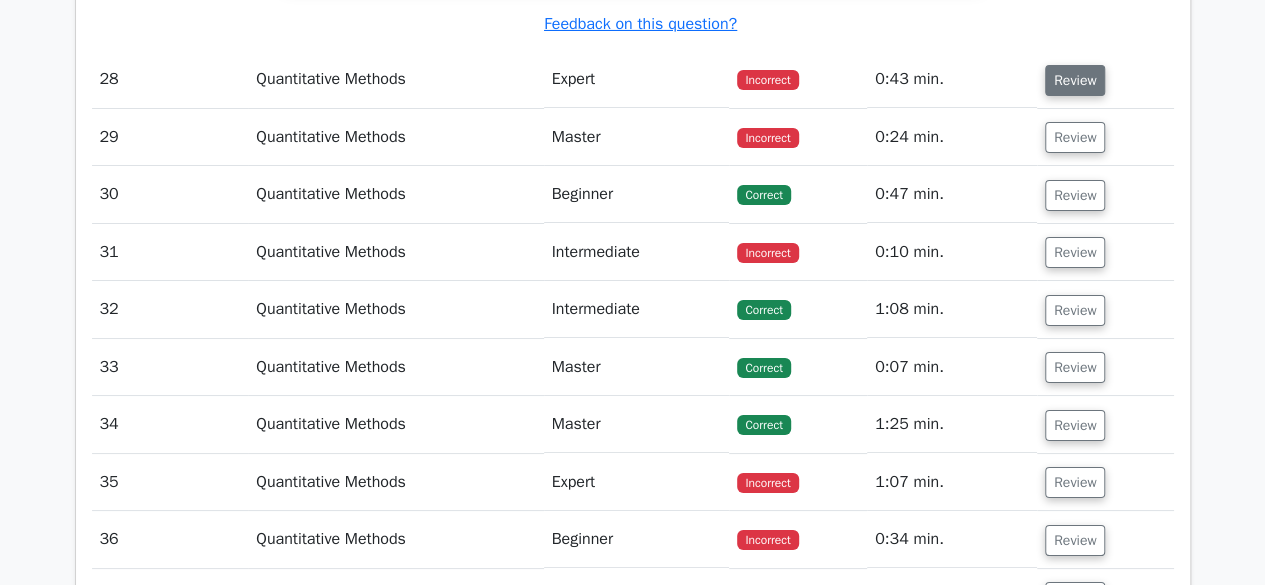 type 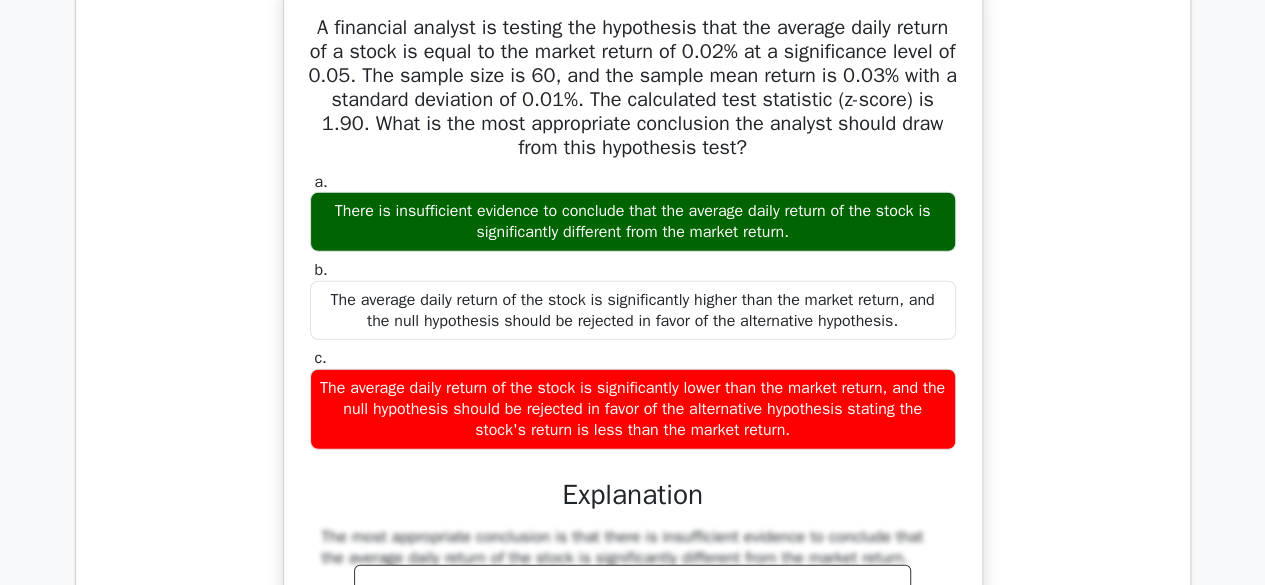 scroll, scrollTop: 29173, scrollLeft: 0, axis: vertical 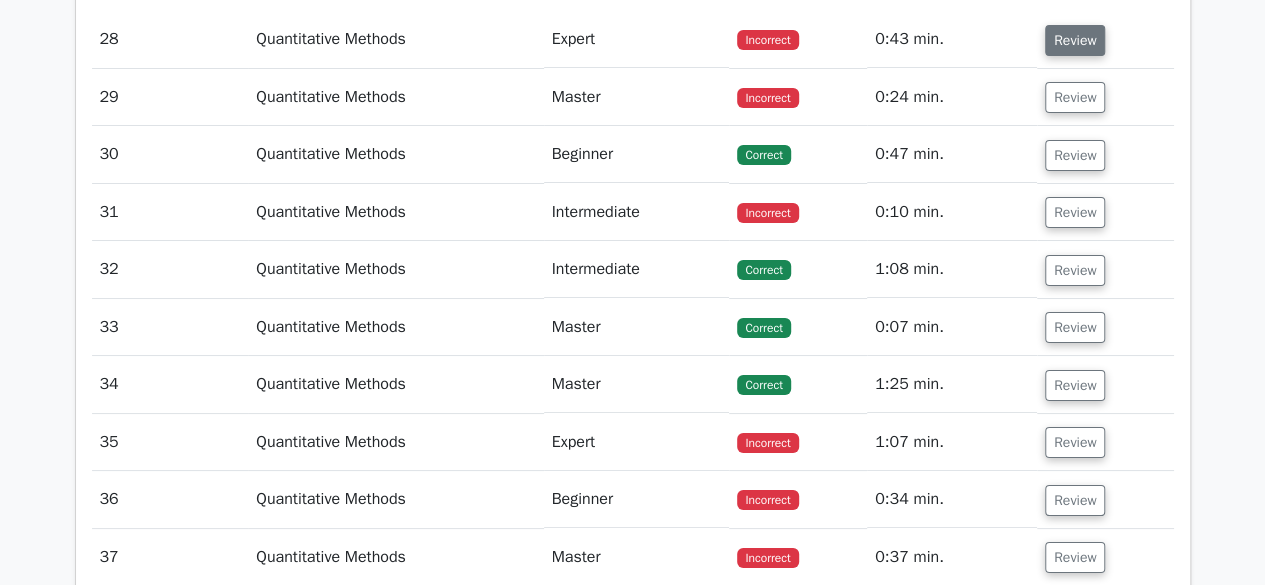 click on "Review" at bounding box center (1075, 40) 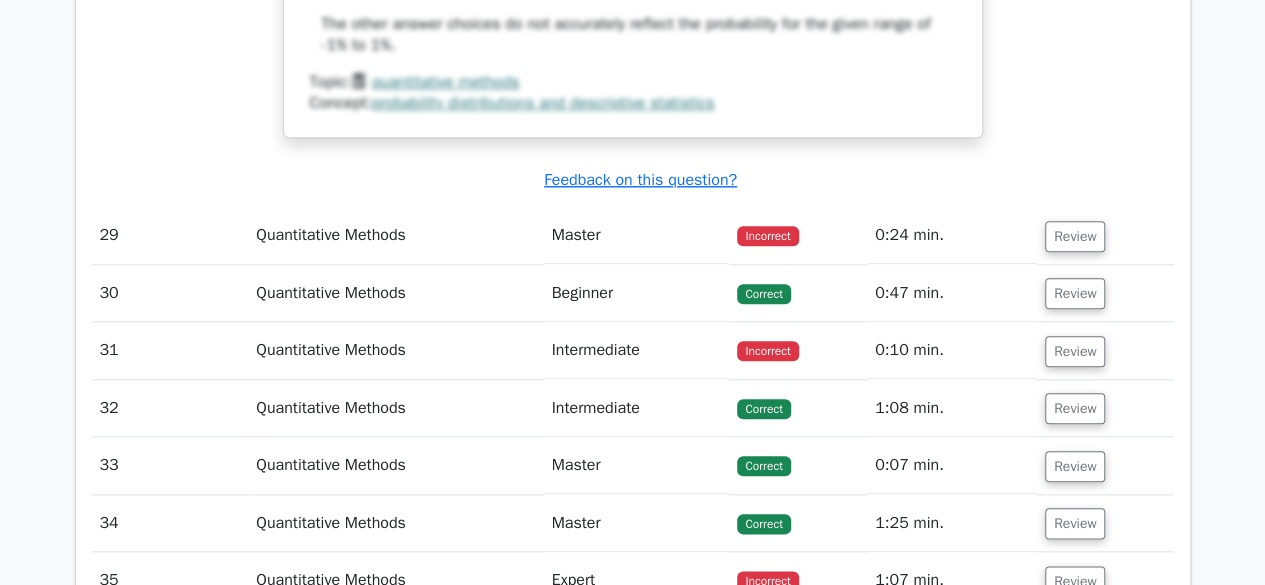 scroll, scrollTop: 31253, scrollLeft: 0, axis: vertical 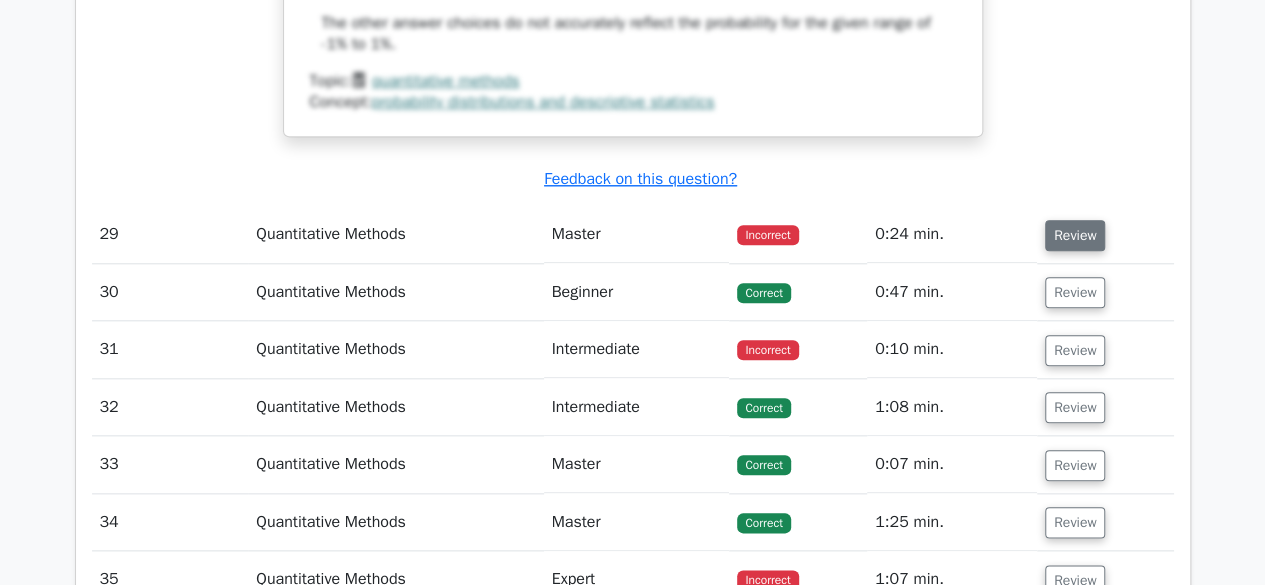 click on "Review" at bounding box center [1075, 235] 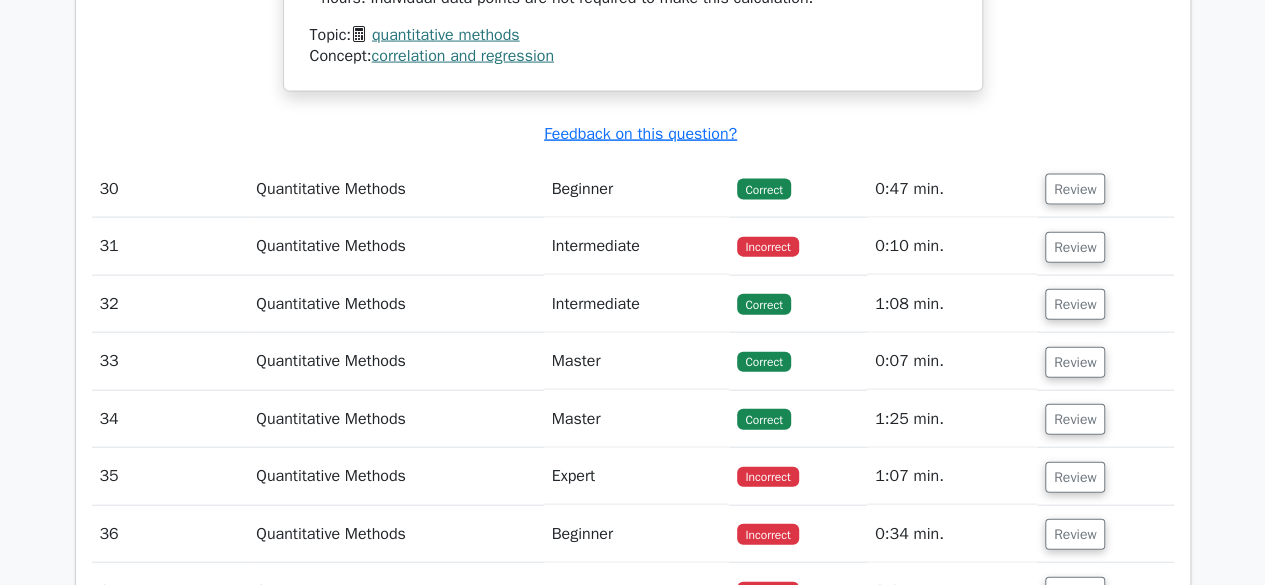 scroll, scrollTop: 32493, scrollLeft: 0, axis: vertical 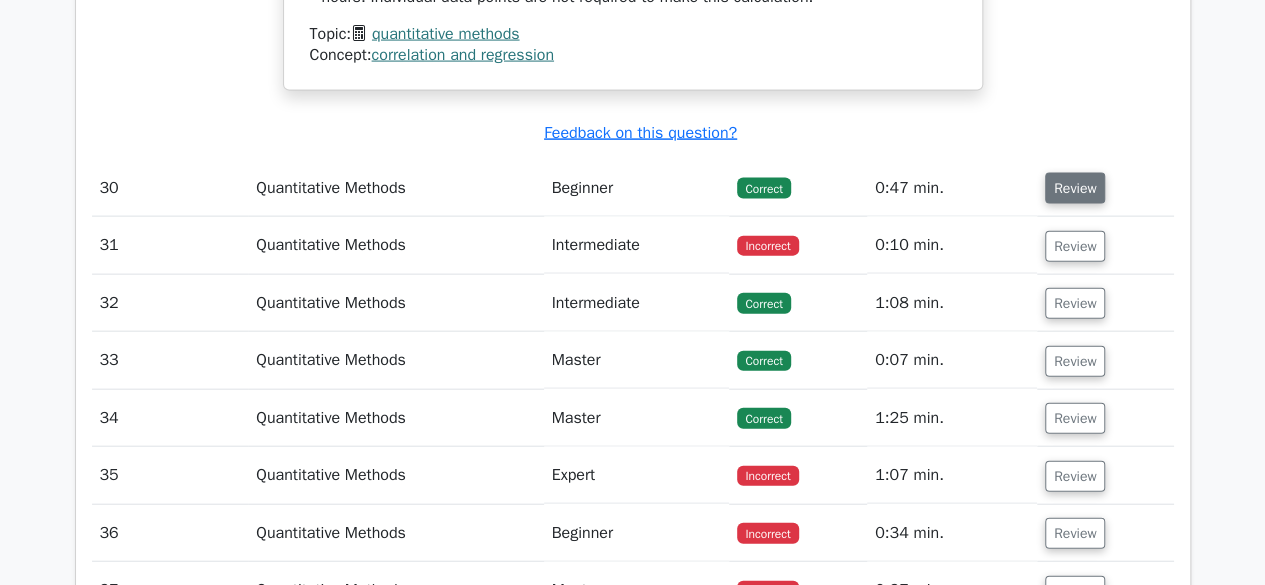 click on "Review" at bounding box center [1075, 188] 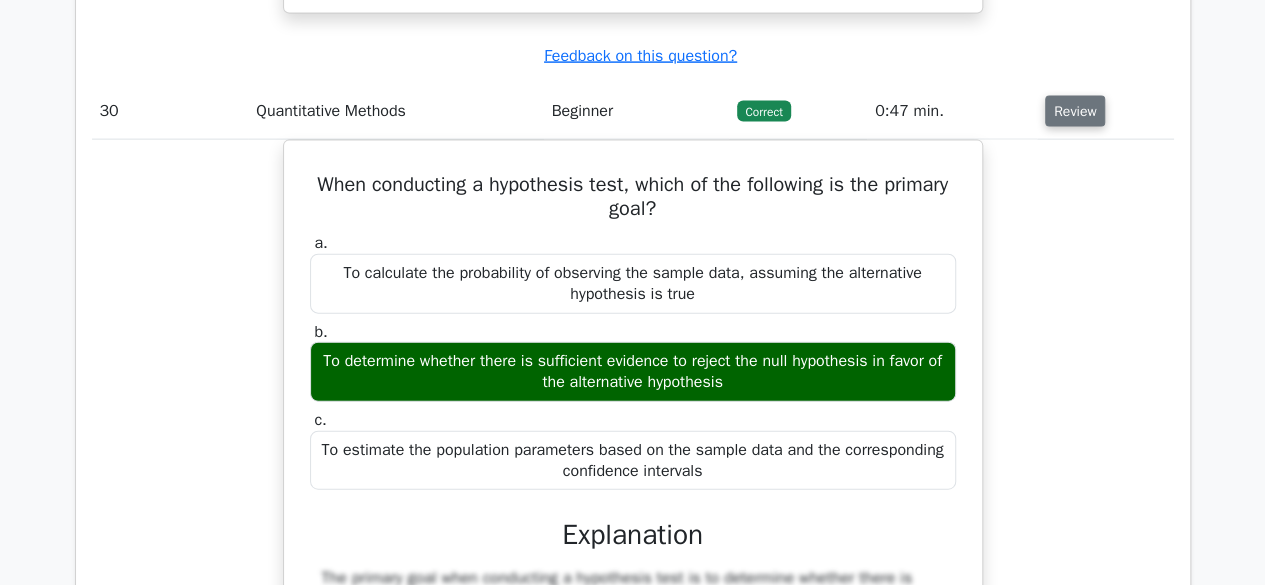 scroll, scrollTop: 32573, scrollLeft: 0, axis: vertical 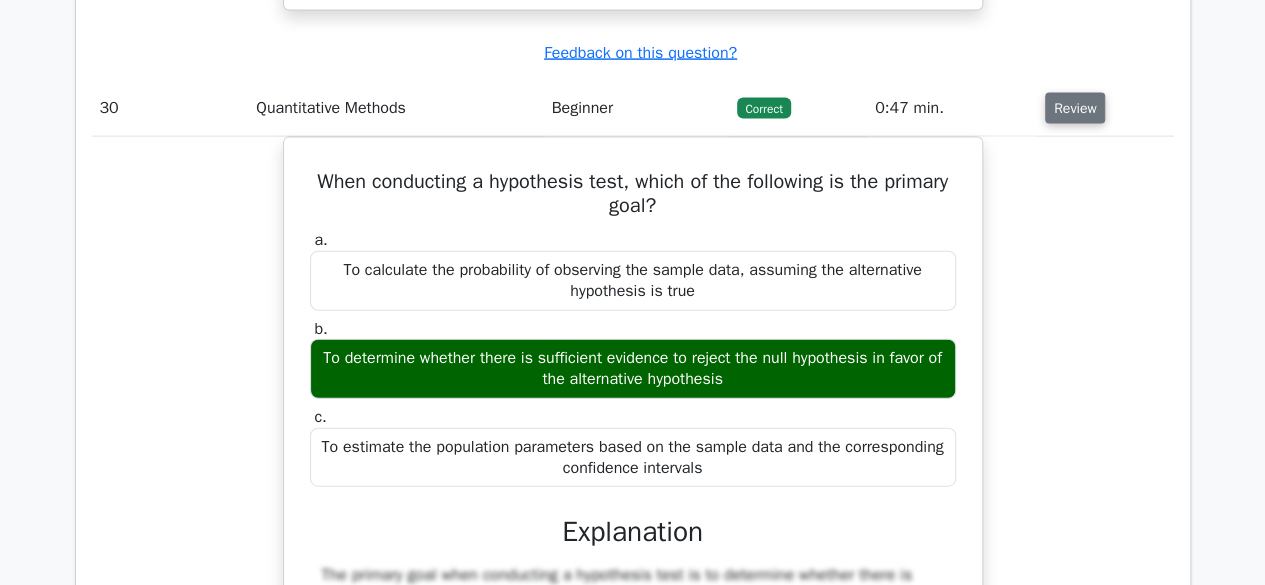 click on "Review" at bounding box center [1075, 108] 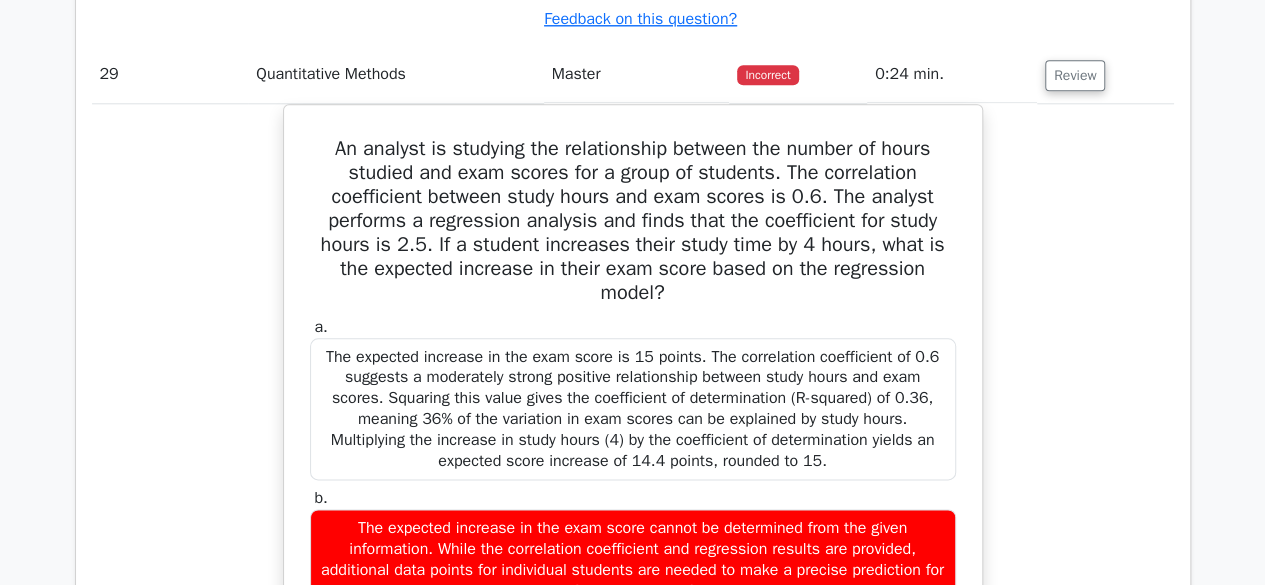 scroll, scrollTop: 31373, scrollLeft: 0, axis: vertical 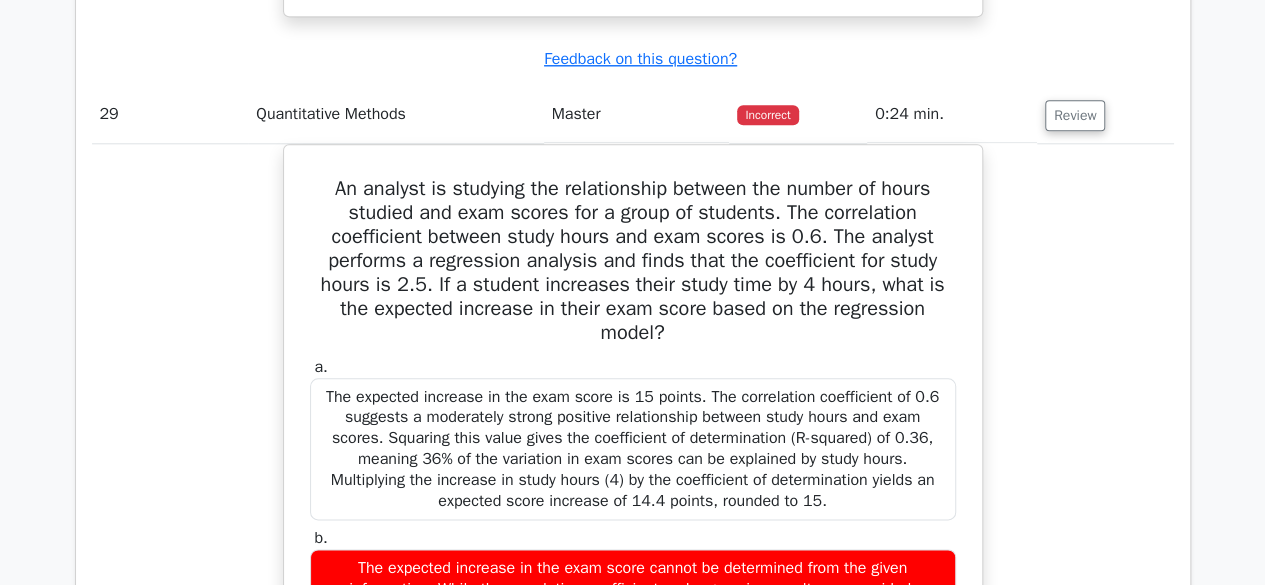 click on "Review" at bounding box center (1075, 115) 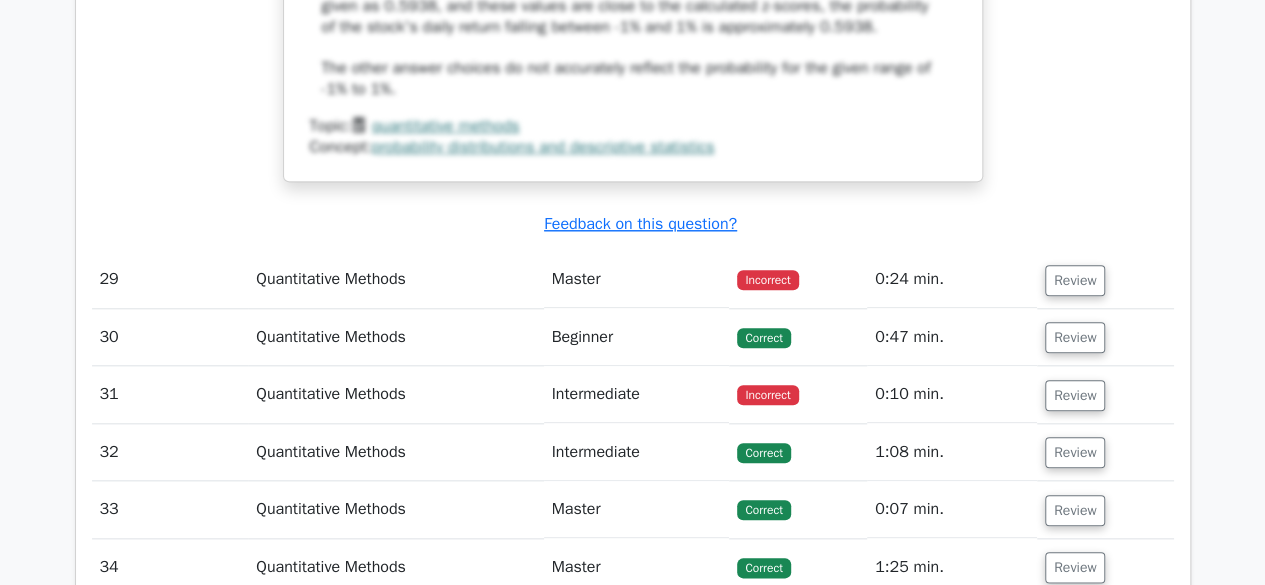 scroll, scrollTop: 31253, scrollLeft: 0, axis: vertical 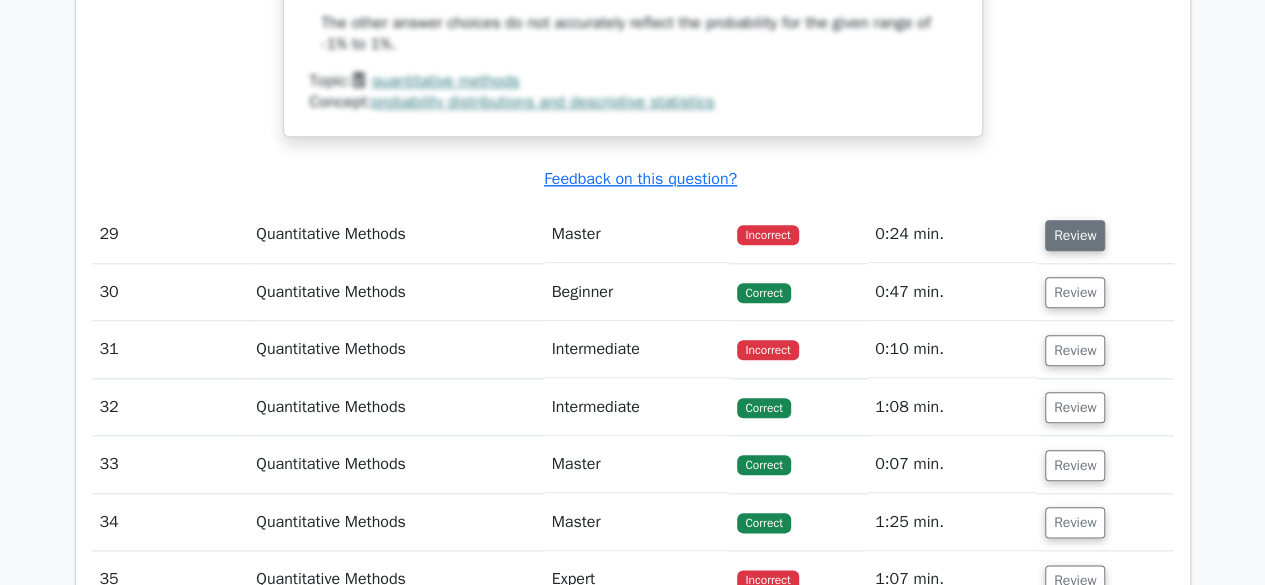 click on "Review" at bounding box center [1075, 235] 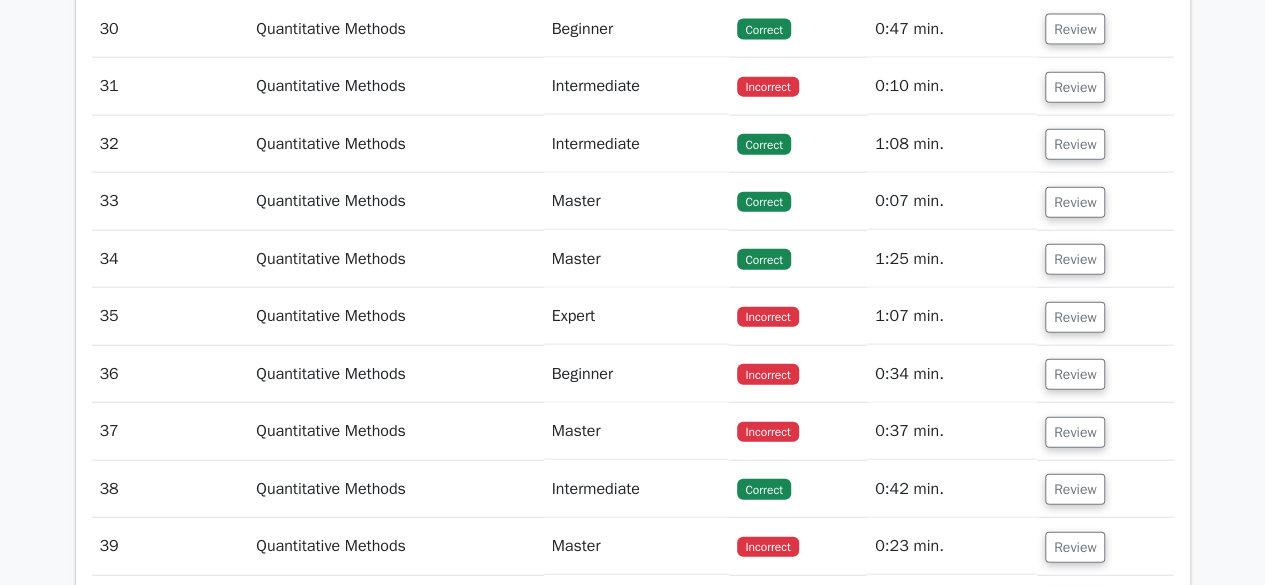 scroll, scrollTop: 32653, scrollLeft: 0, axis: vertical 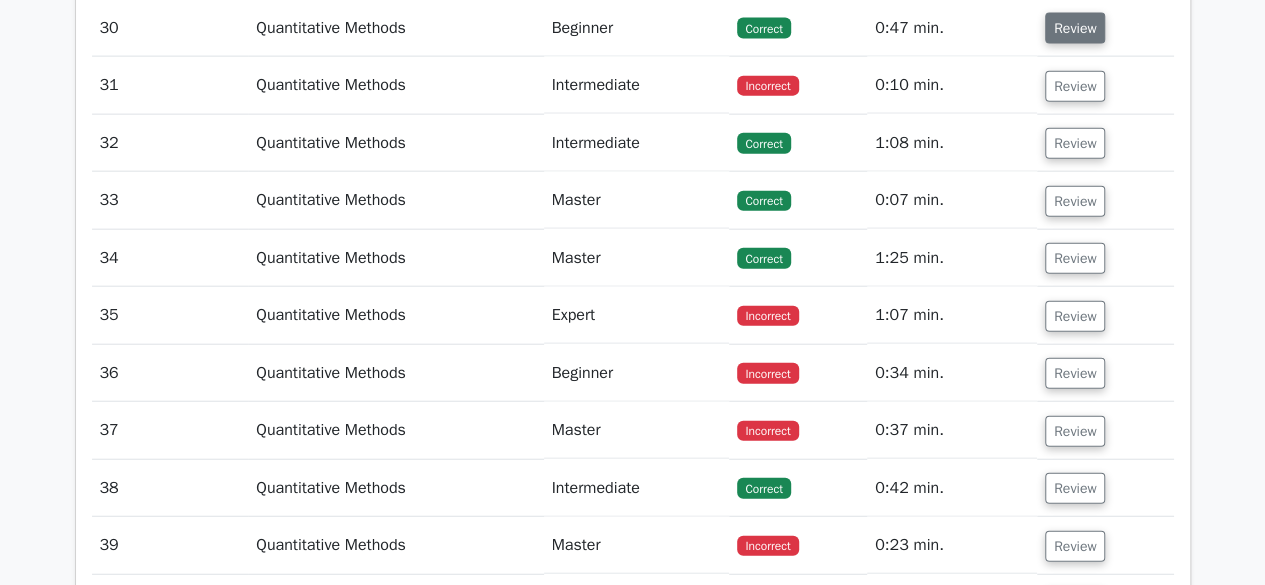 click on "Review" at bounding box center [1075, 28] 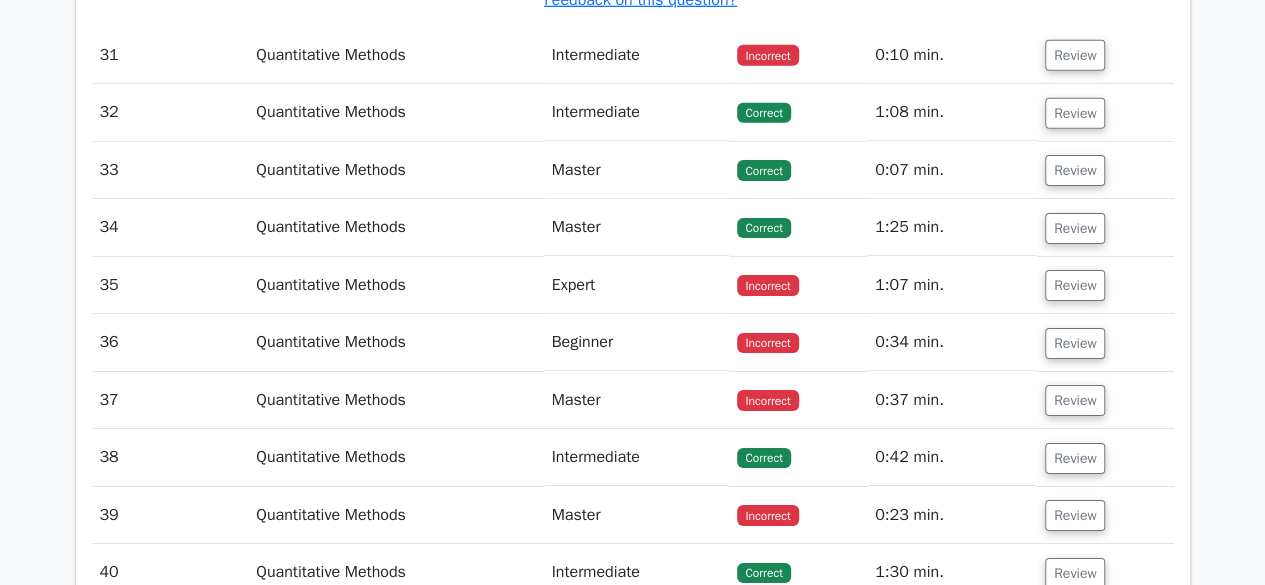 scroll, scrollTop: 33573, scrollLeft: 0, axis: vertical 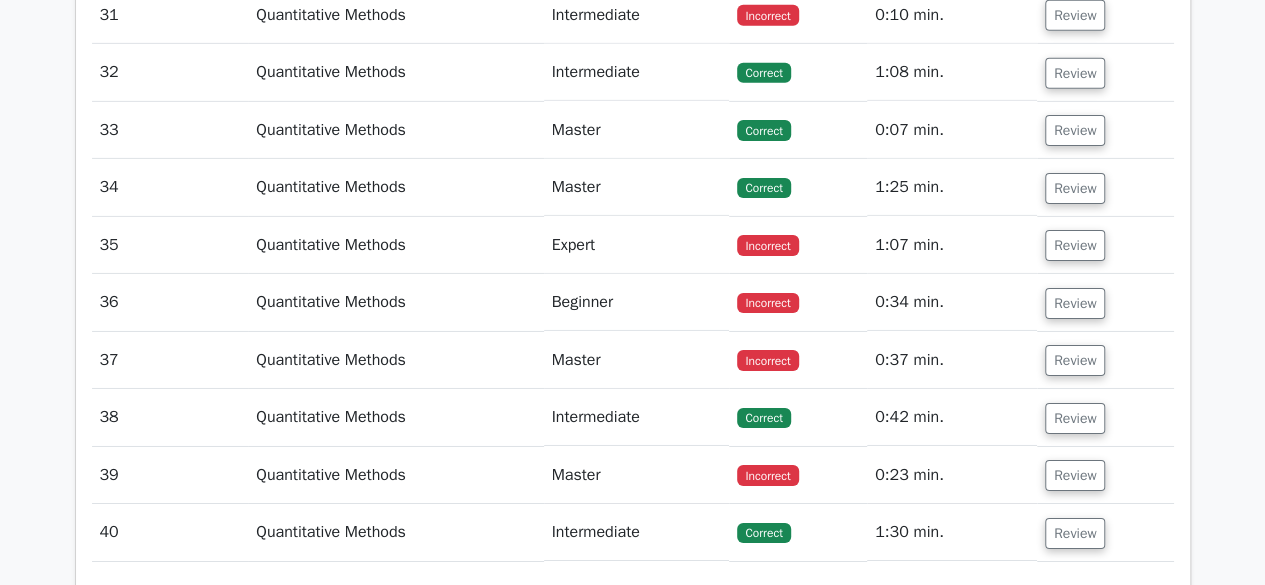 click on "Review" at bounding box center (1075, 15) 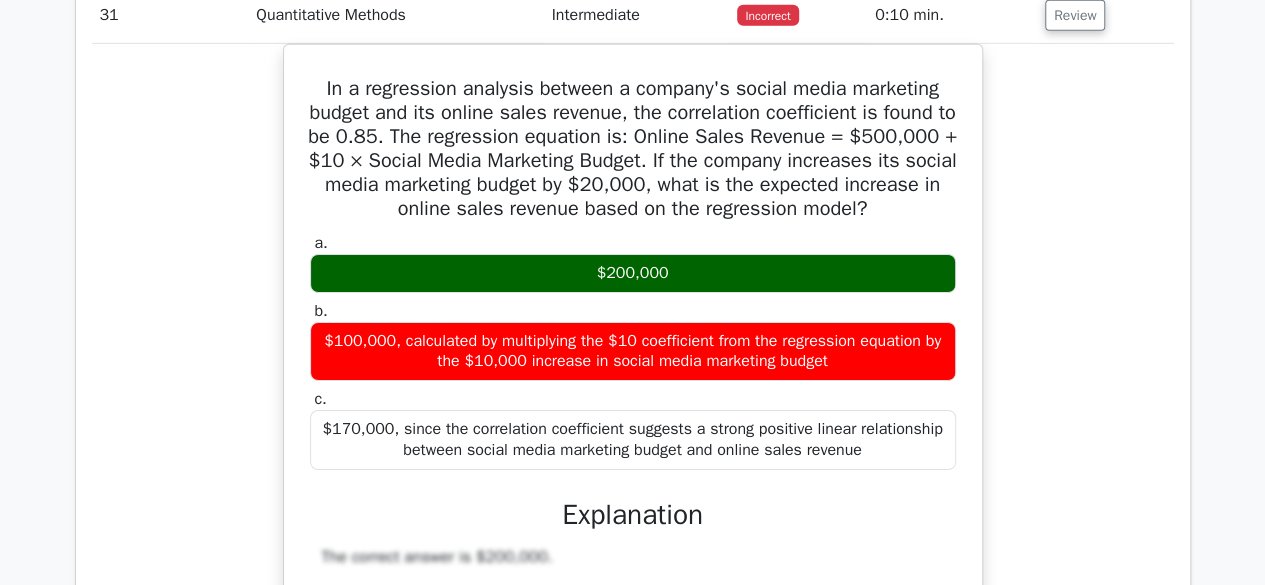type 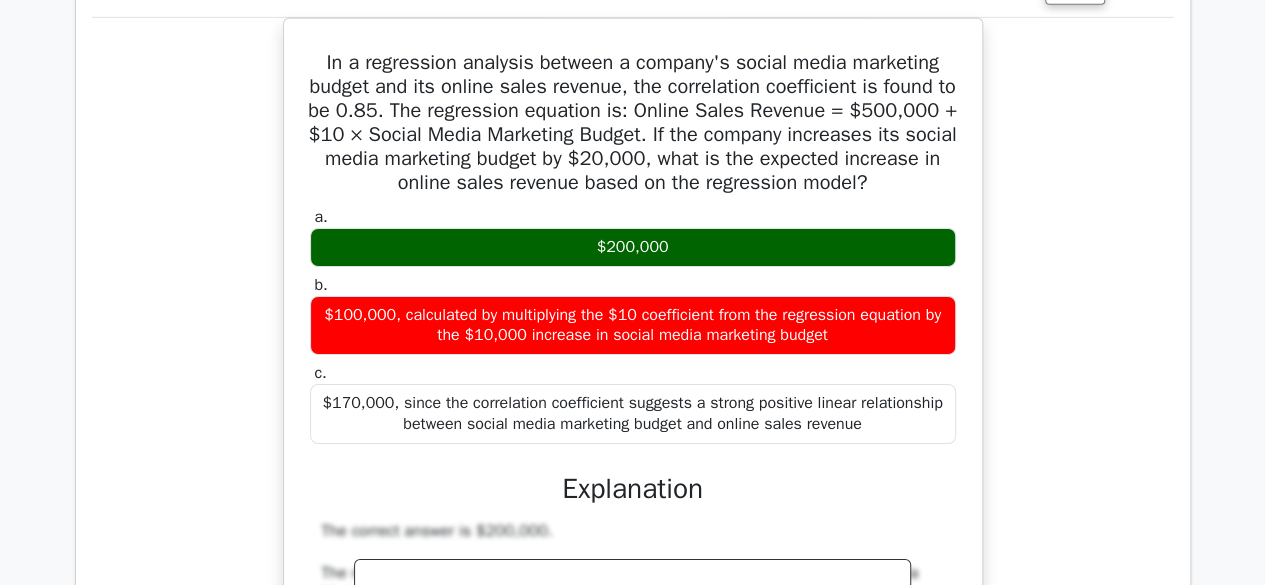 scroll, scrollTop: 33573, scrollLeft: 0, axis: vertical 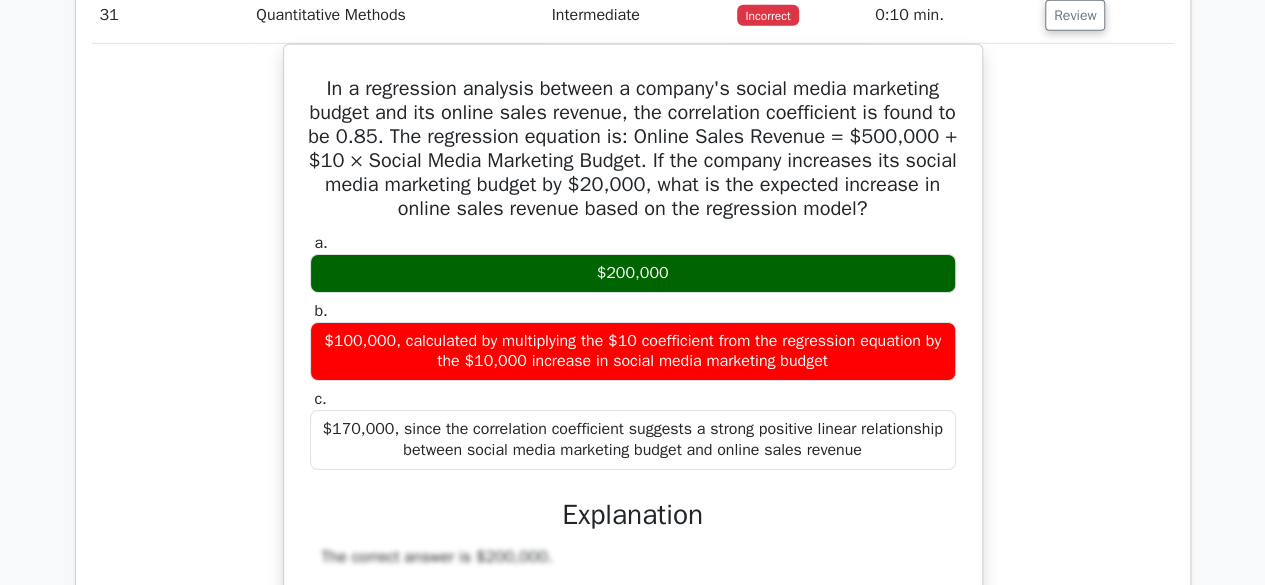 click on "Review" at bounding box center [1075, 15] 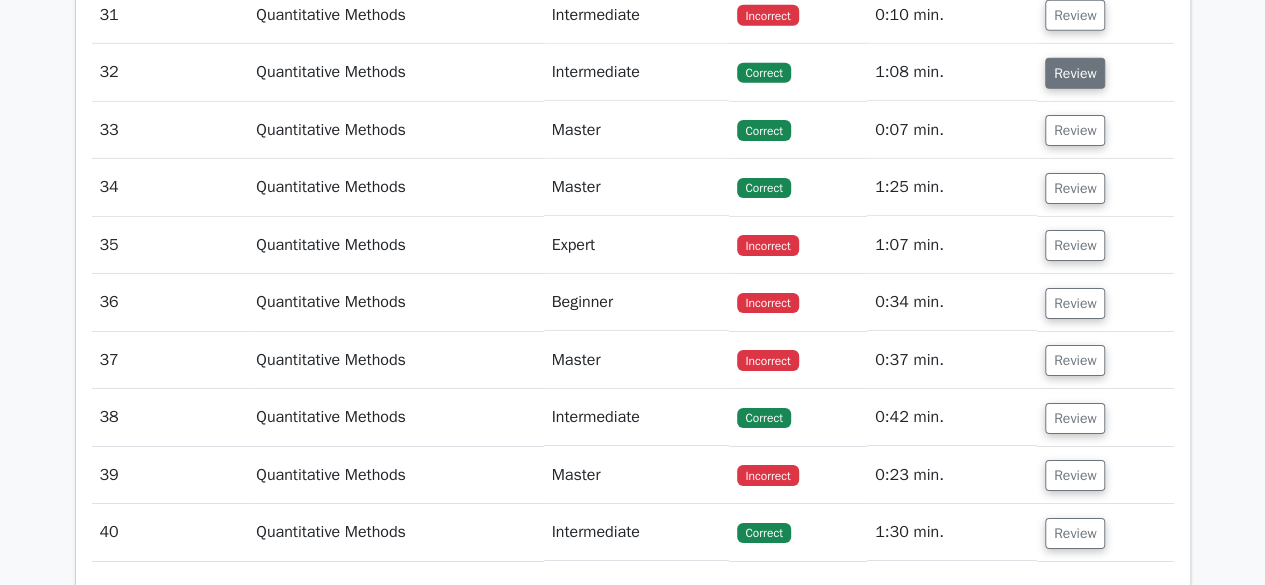 click on "Review" at bounding box center (1075, 73) 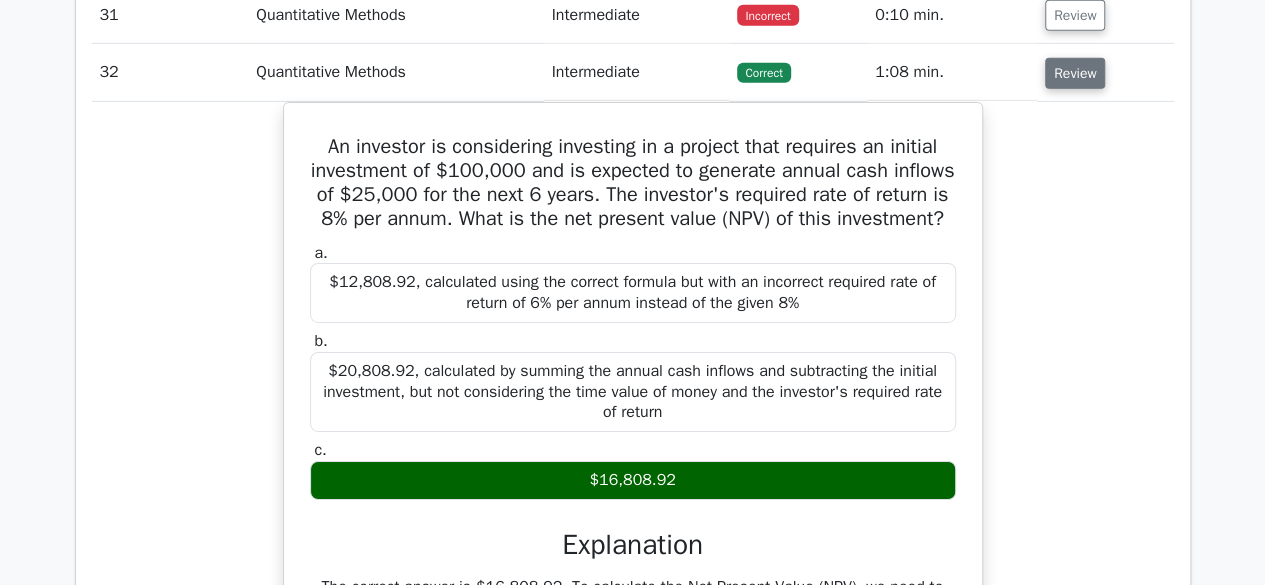 click on "Review" at bounding box center [1075, 73] 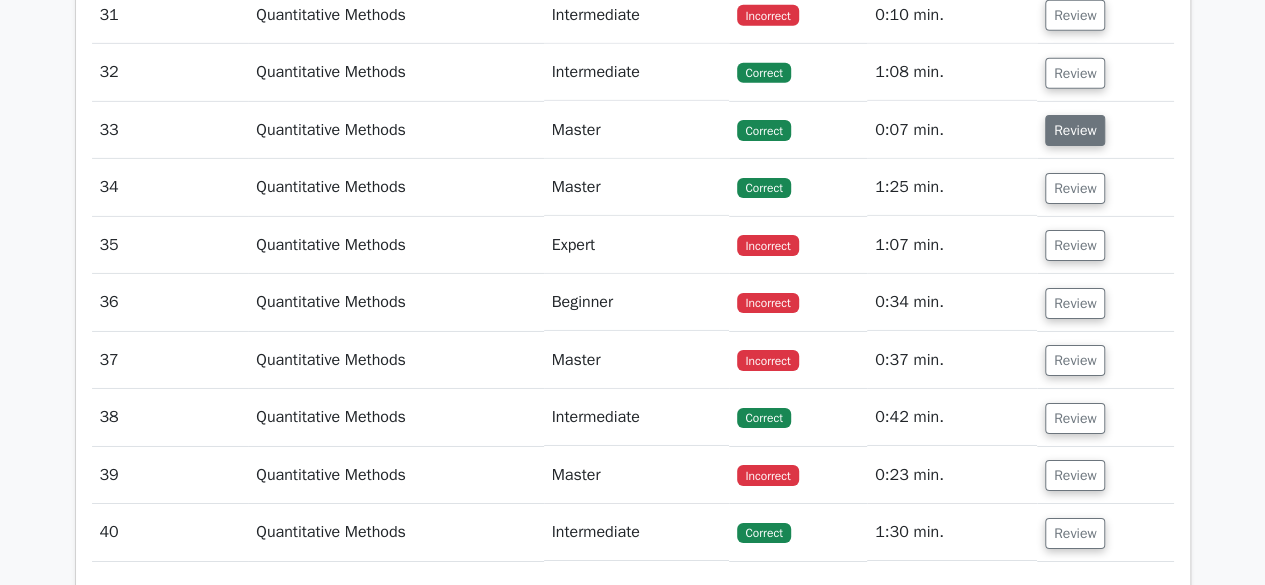 click on "Review" at bounding box center [1075, 130] 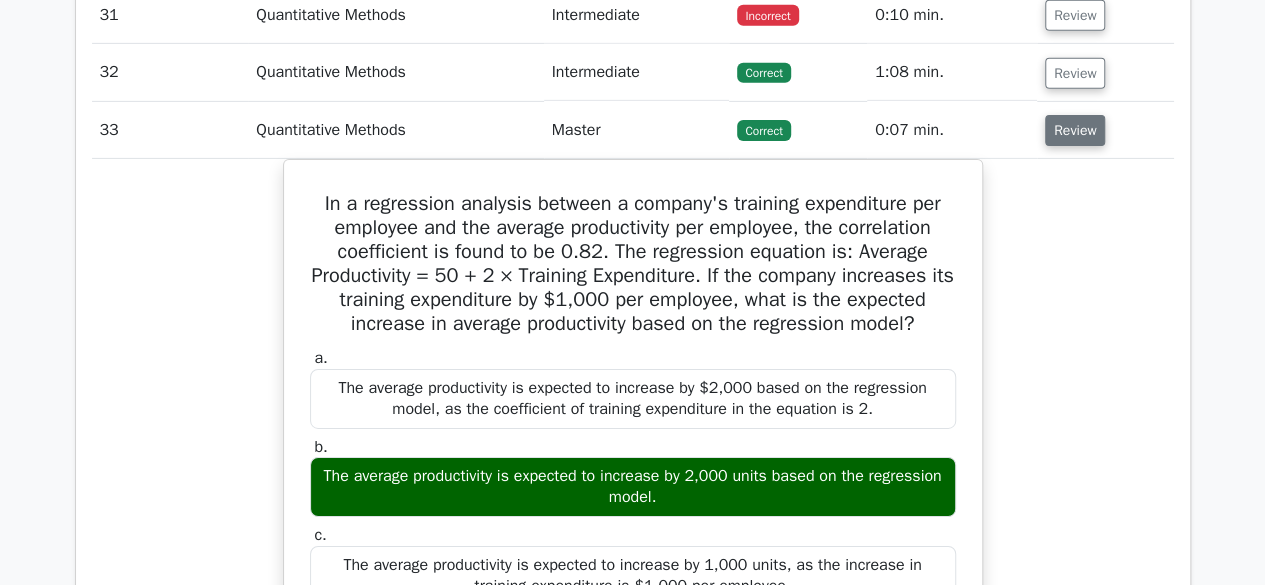 click on "Review" at bounding box center (1075, 130) 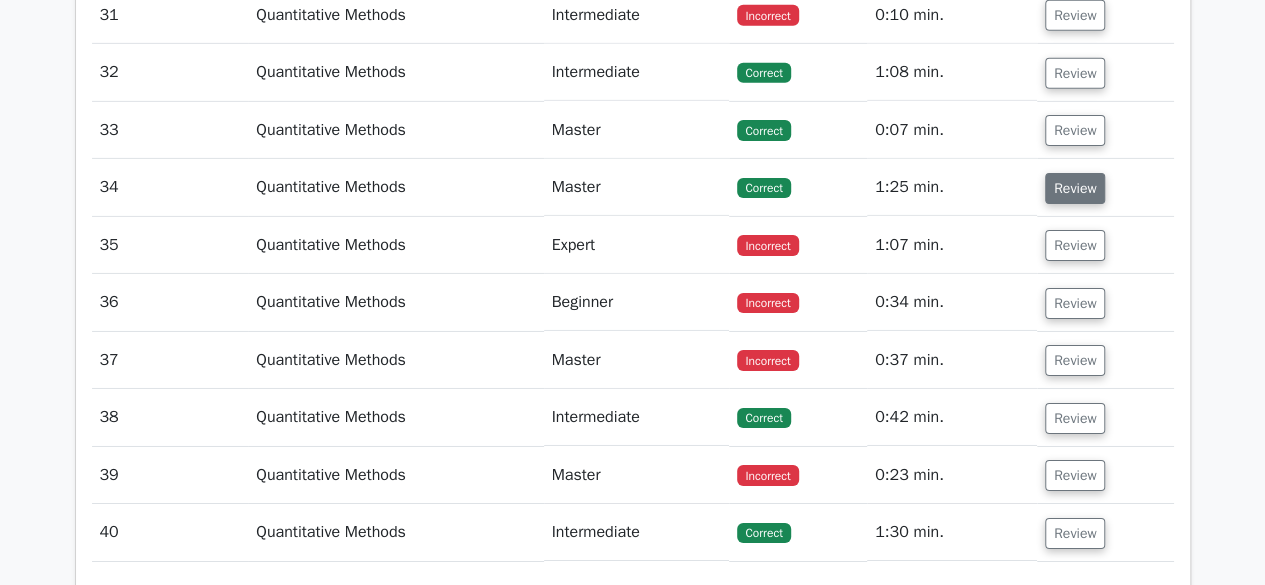click on "Review" at bounding box center [1075, 188] 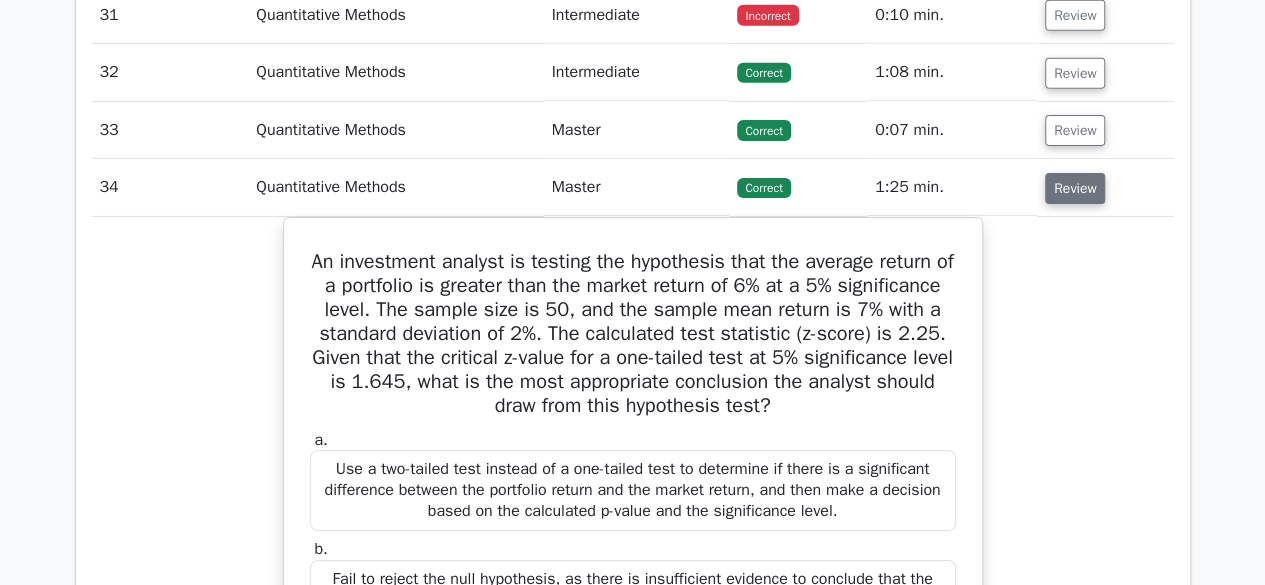type 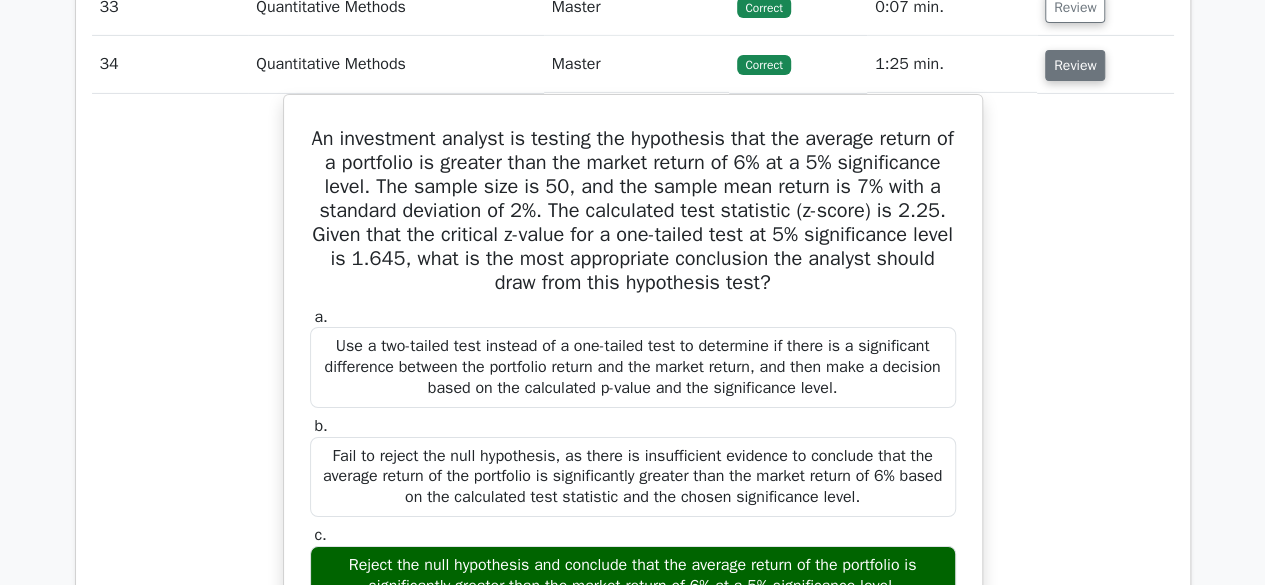 scroll, scrollTop: 33693, scrollLeft: 0, axis: vertical 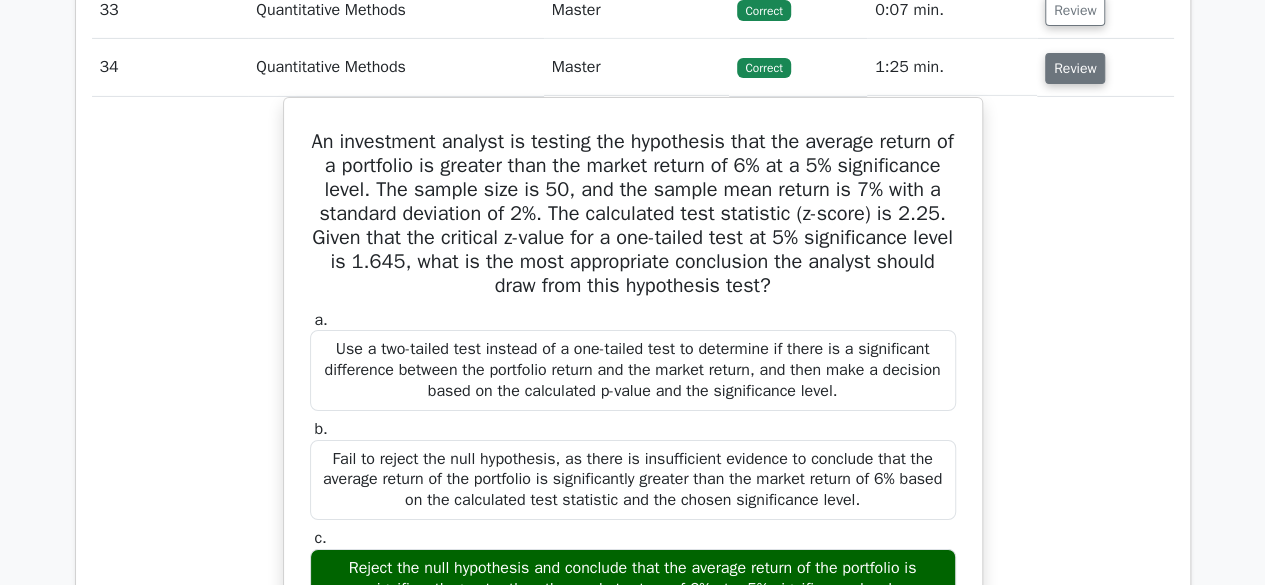 click on "Review" at bounding box center [1075, 68] 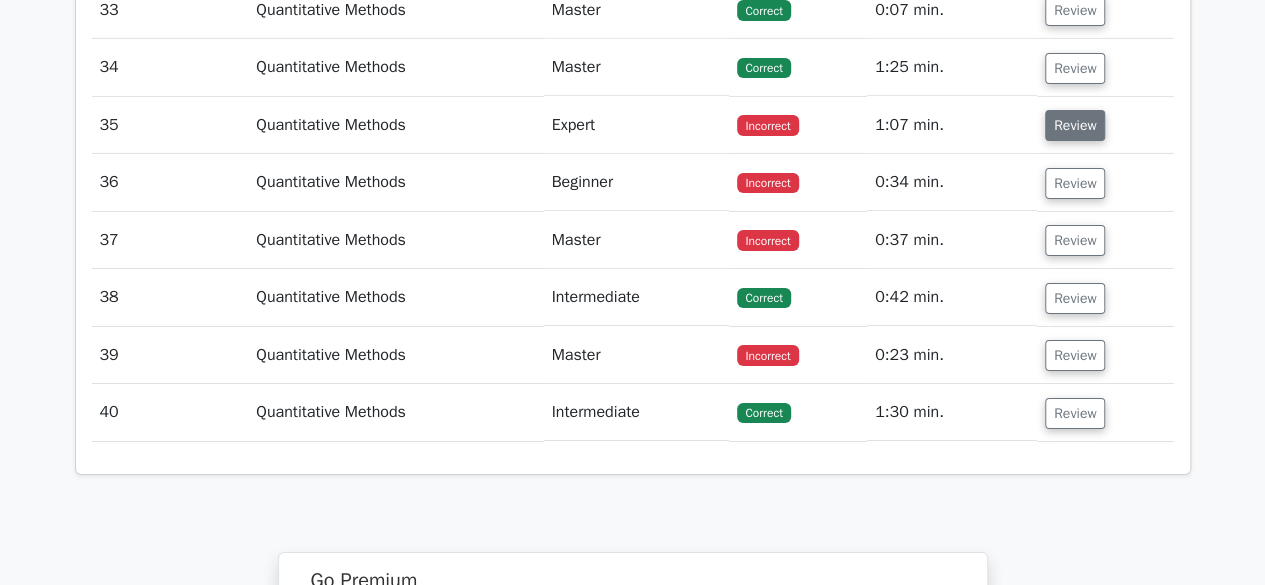 click on "Review" at bounding box center (1075, 125) 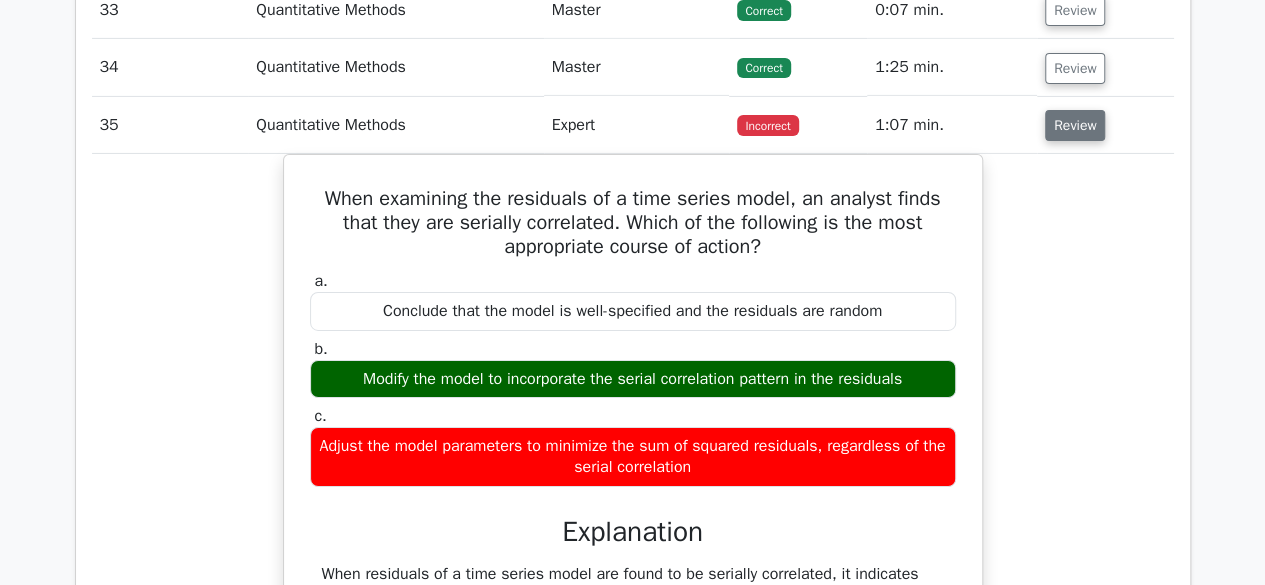 type 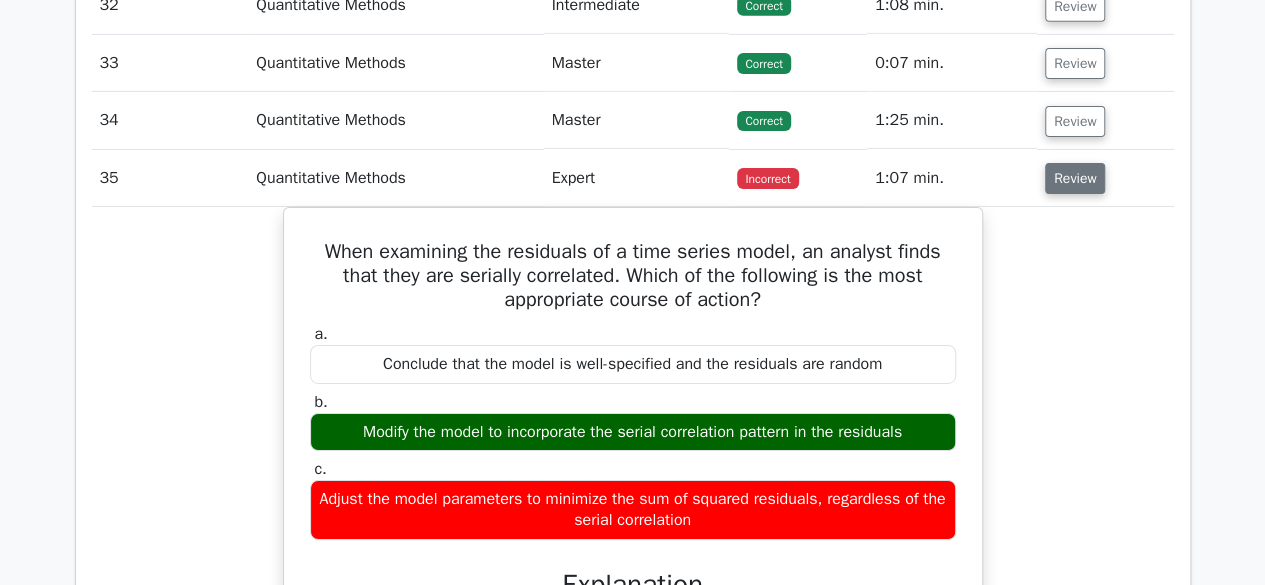 scroll, scrollTop: 33613, scrollLeft: 0, axis: vertical 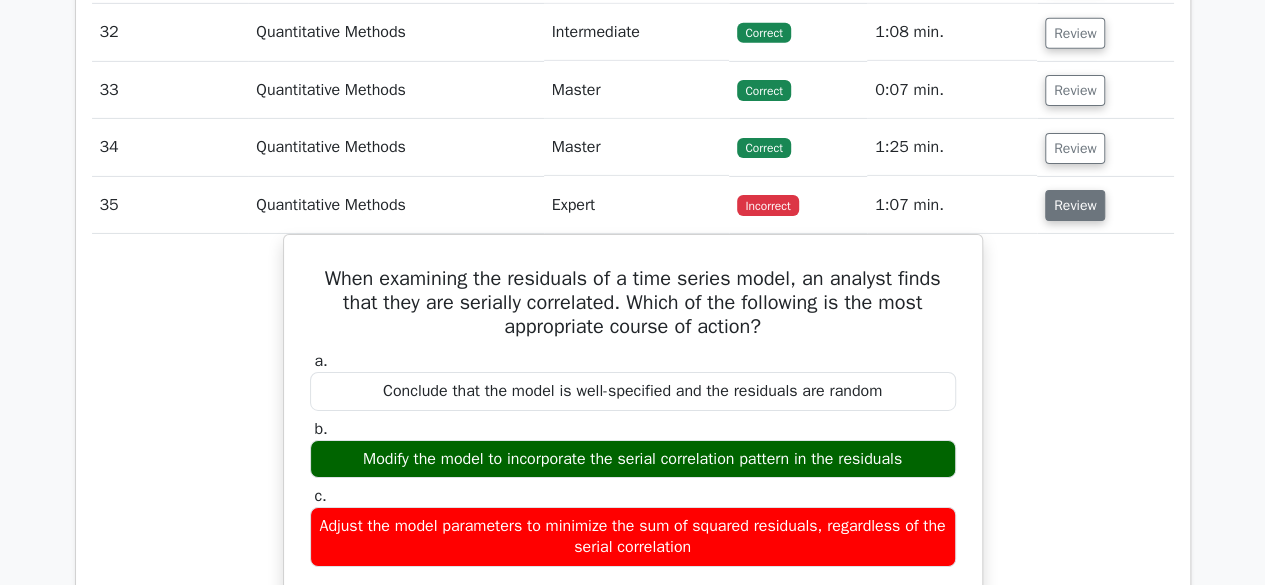 click on "Review" at bounding box center [1075, 205] 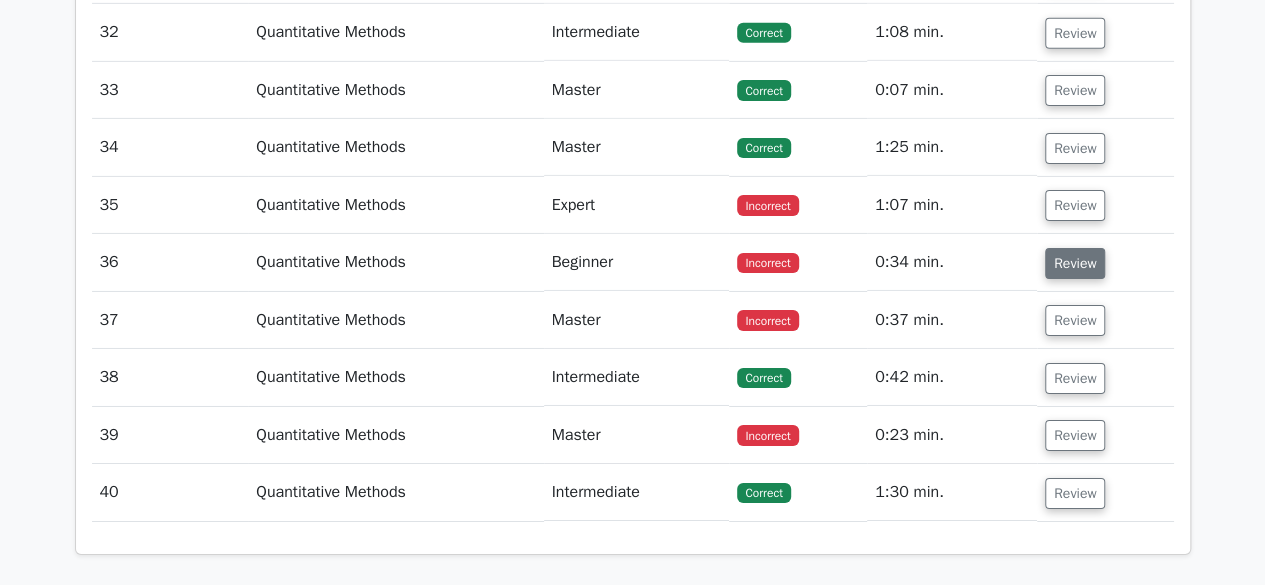 click on "Review" at bounding box center (1075, 263) 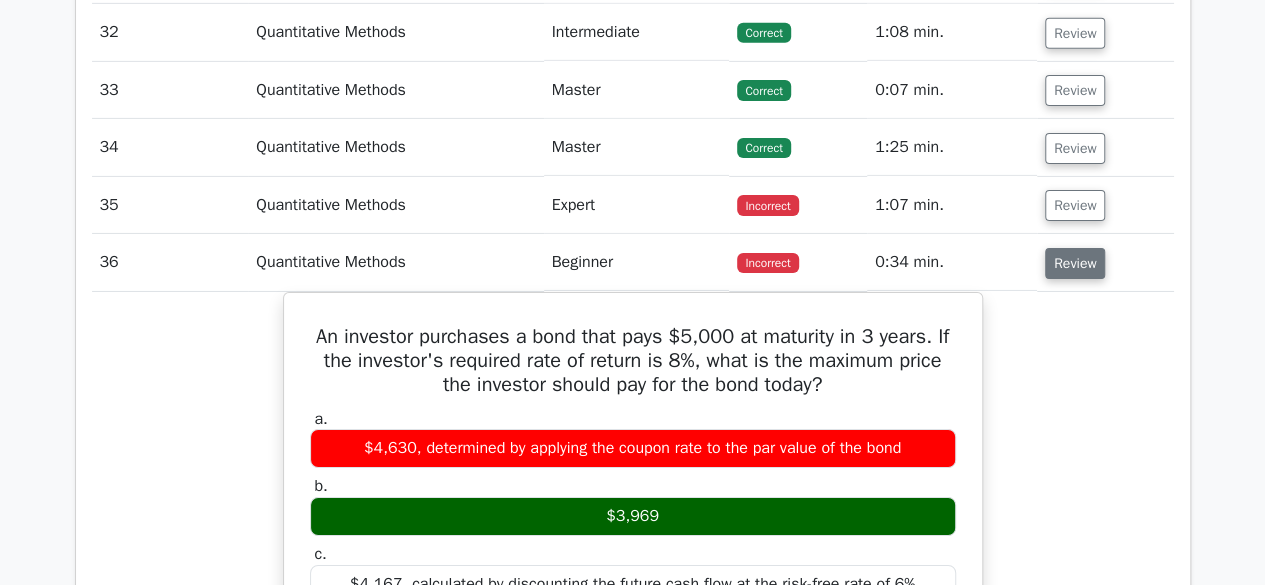 type 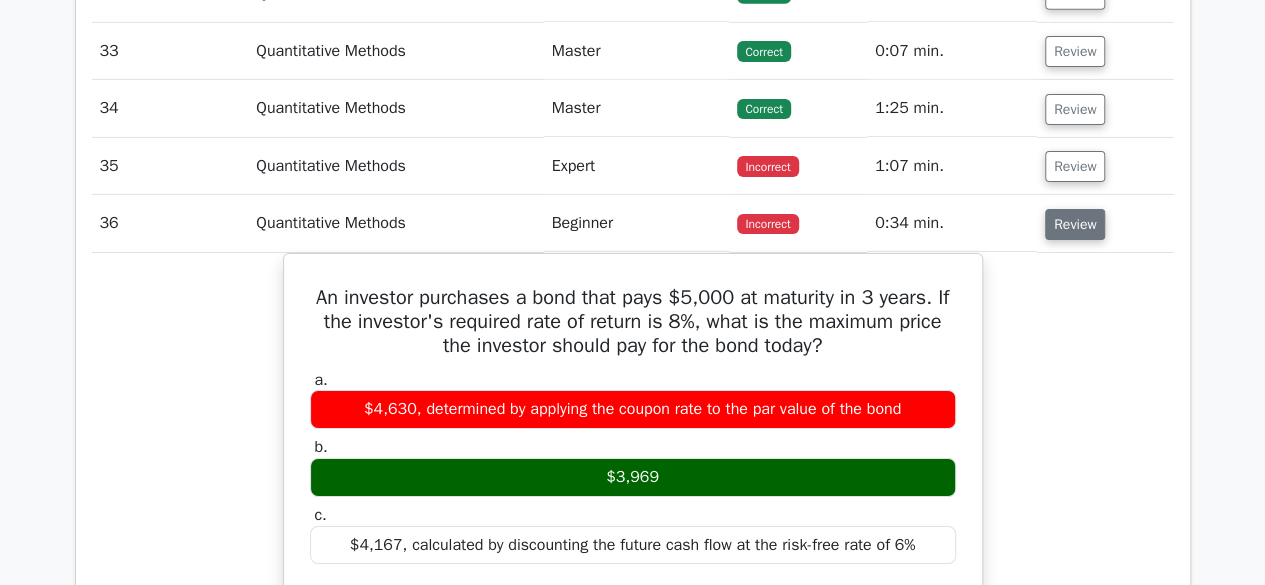 scroll, scrollTop: 33653, scrollLeft: 0, axis: vertical 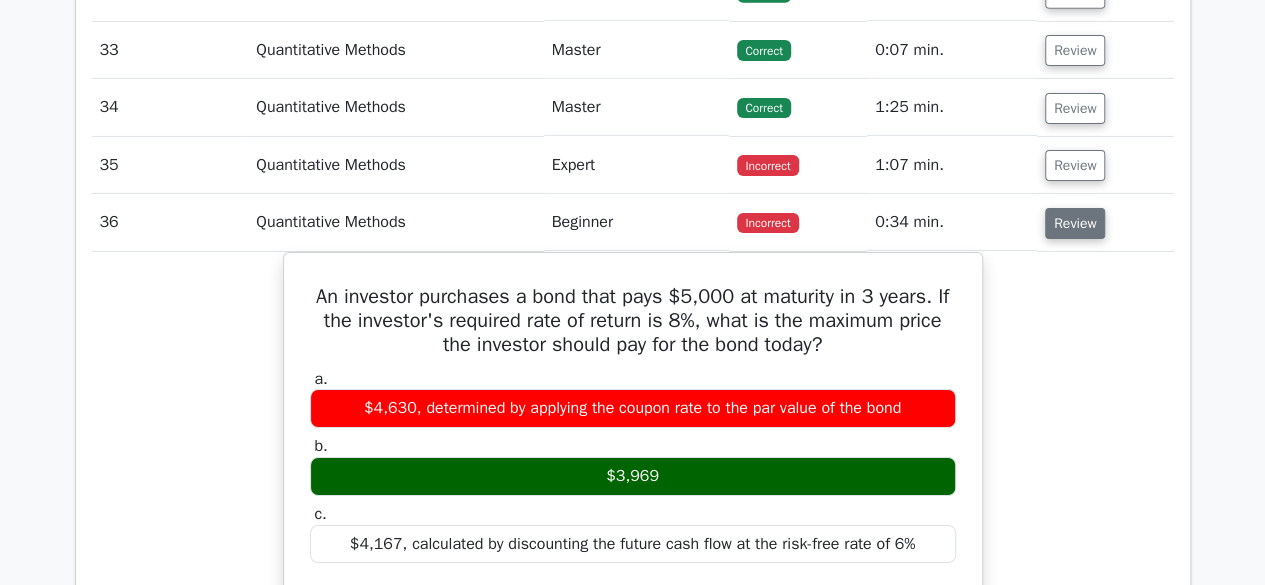 click on "Review" at bounding box center [1075, 223] 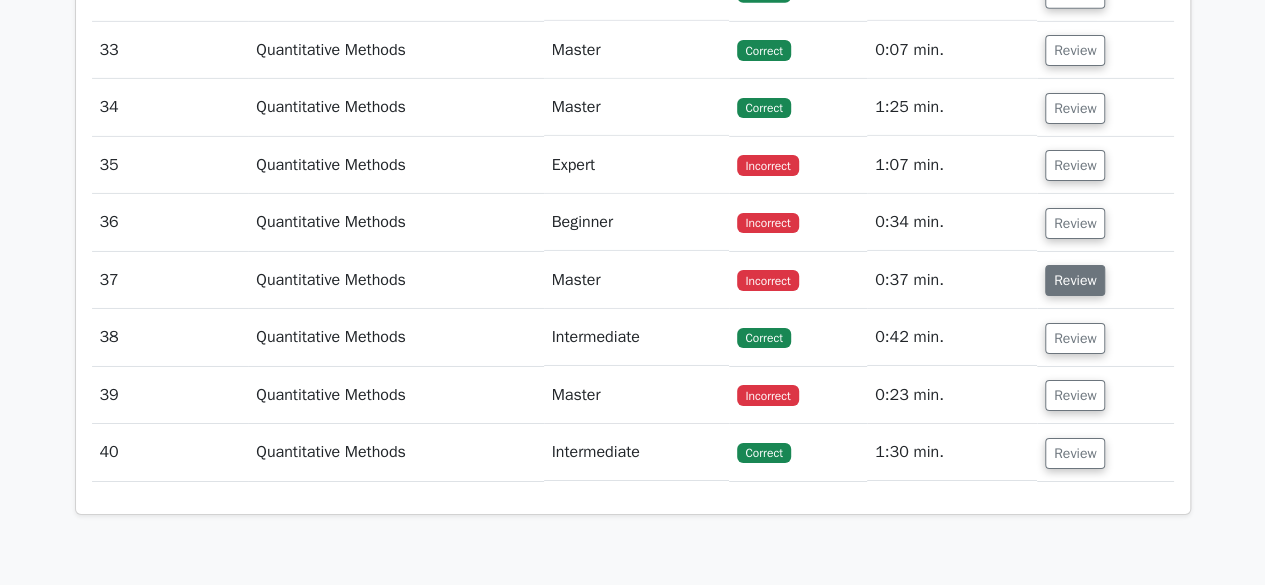 click on "Review" at bounding box center (1075, 280) 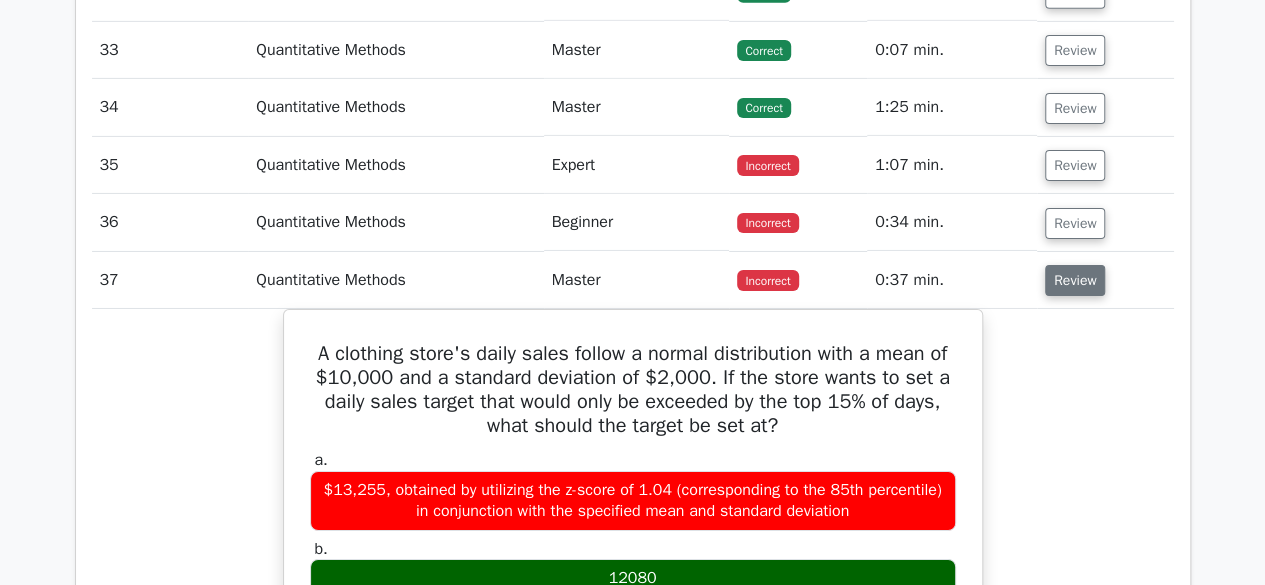 type 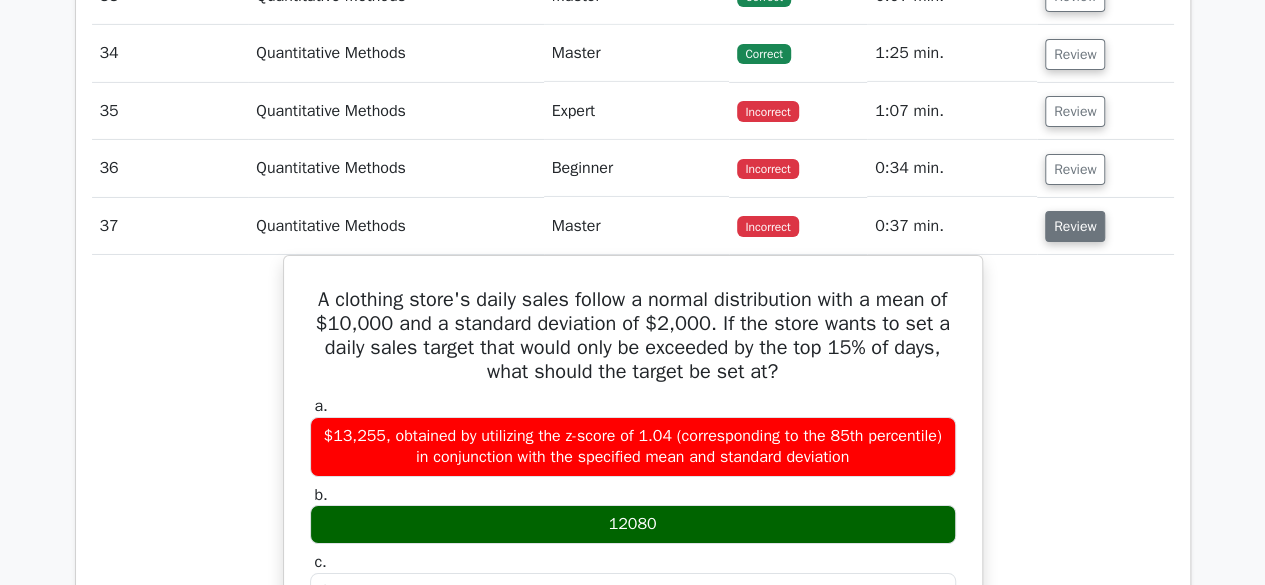 scroll, scrollTop: 33693, scrollLeft: 0, axis: vertical 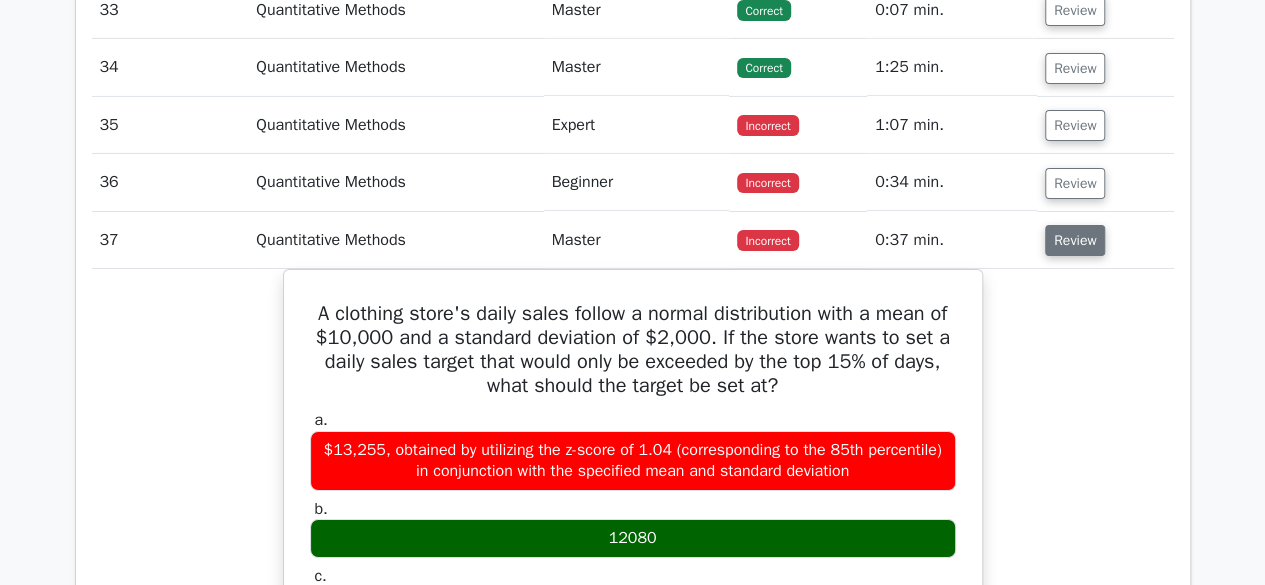 click on "Review" at bounding box center [1075, 240] 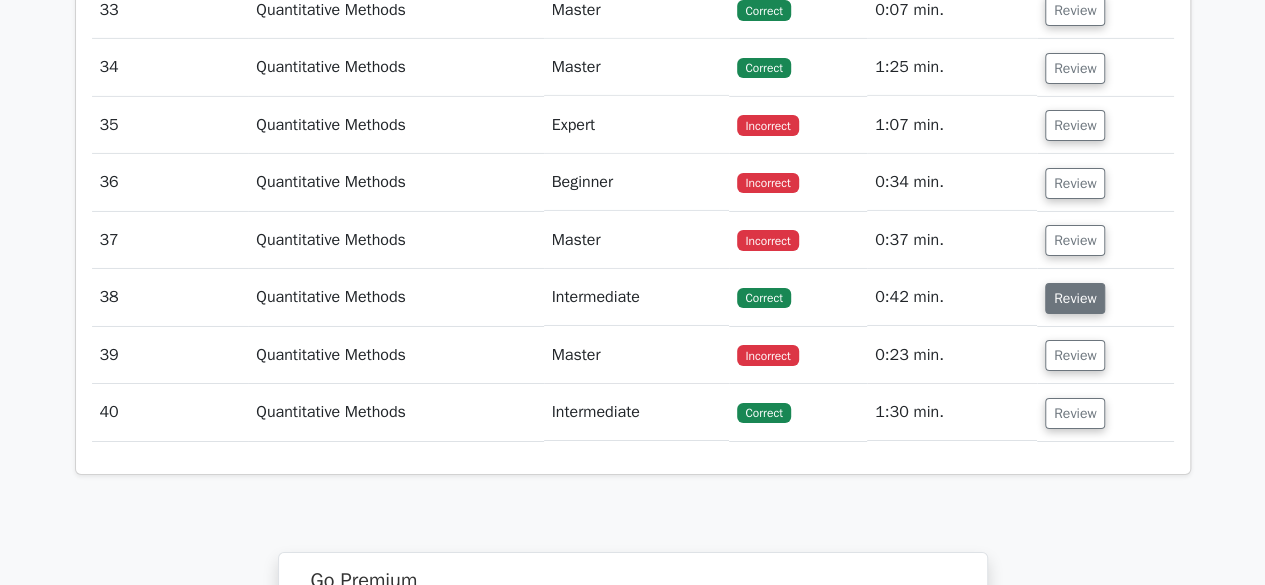 click on "Review" at bounding box center (1075, 298) 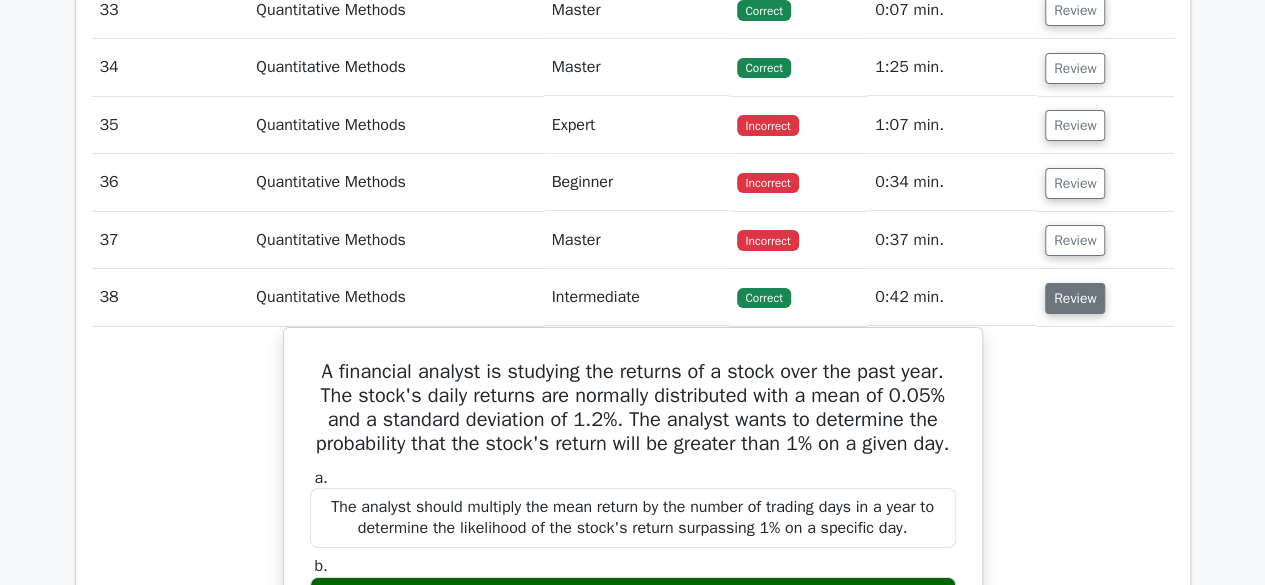 type 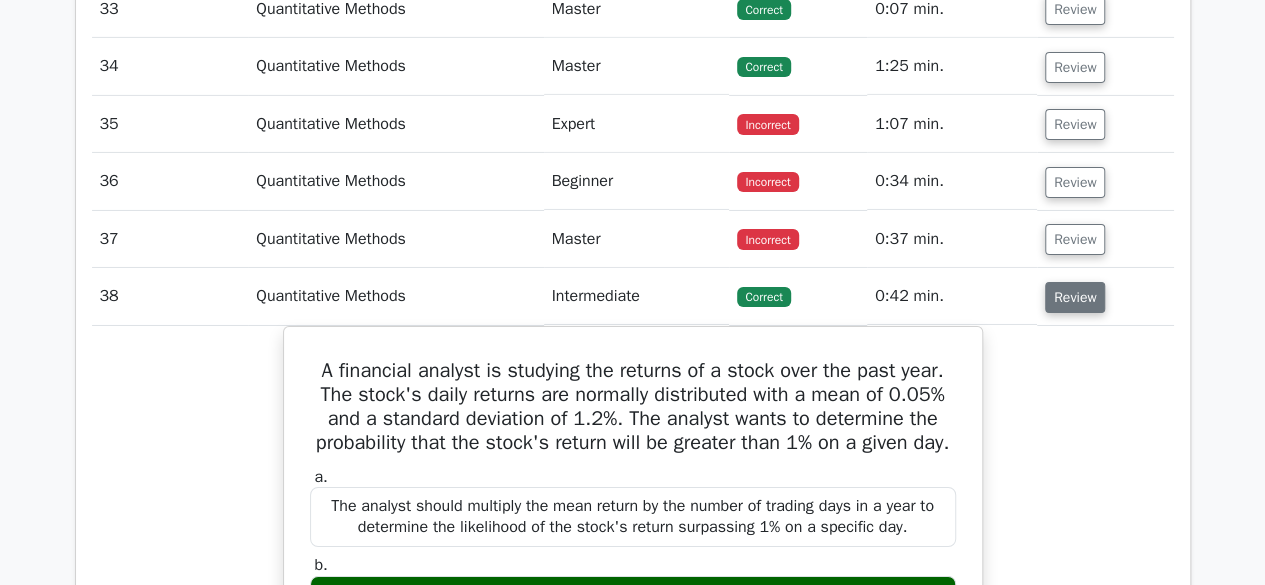 scroll, scrollTop: 33693, scrollLeft: 0, axis: vertical 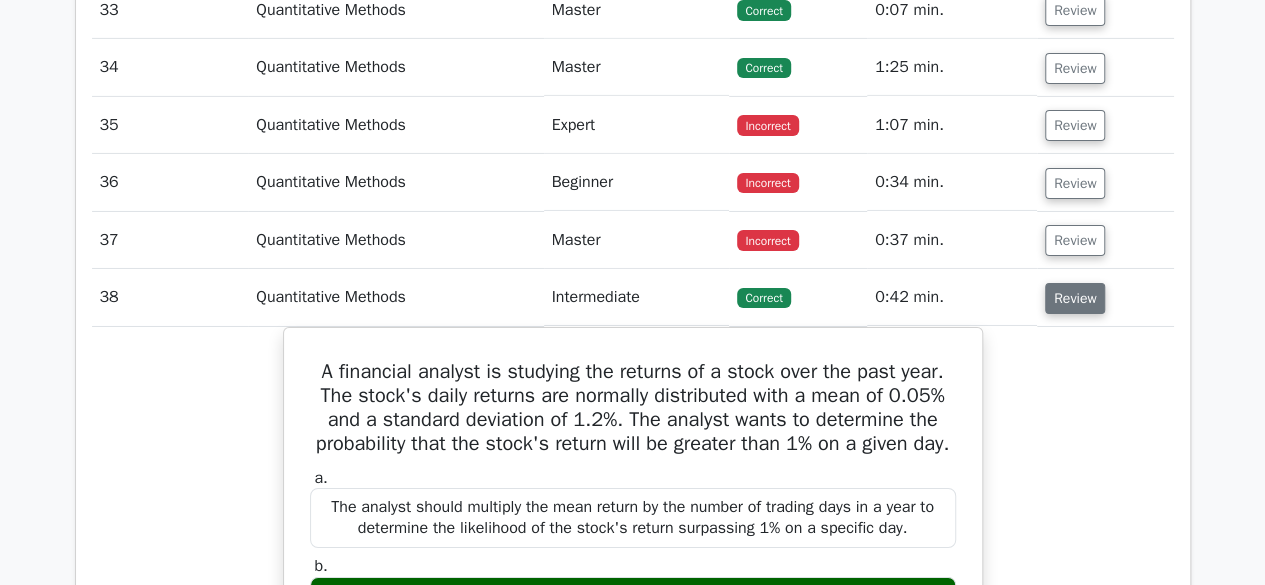 click on "Review" at bounding box center (1075, 298) 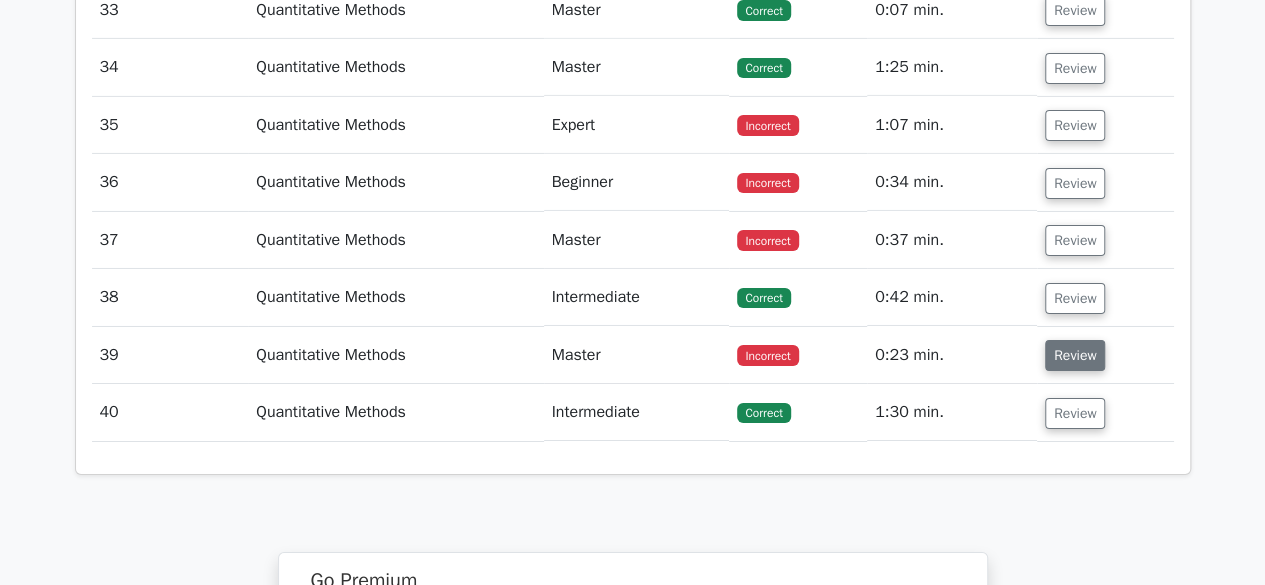 click on "Review" at bounding box center (1075, 355) 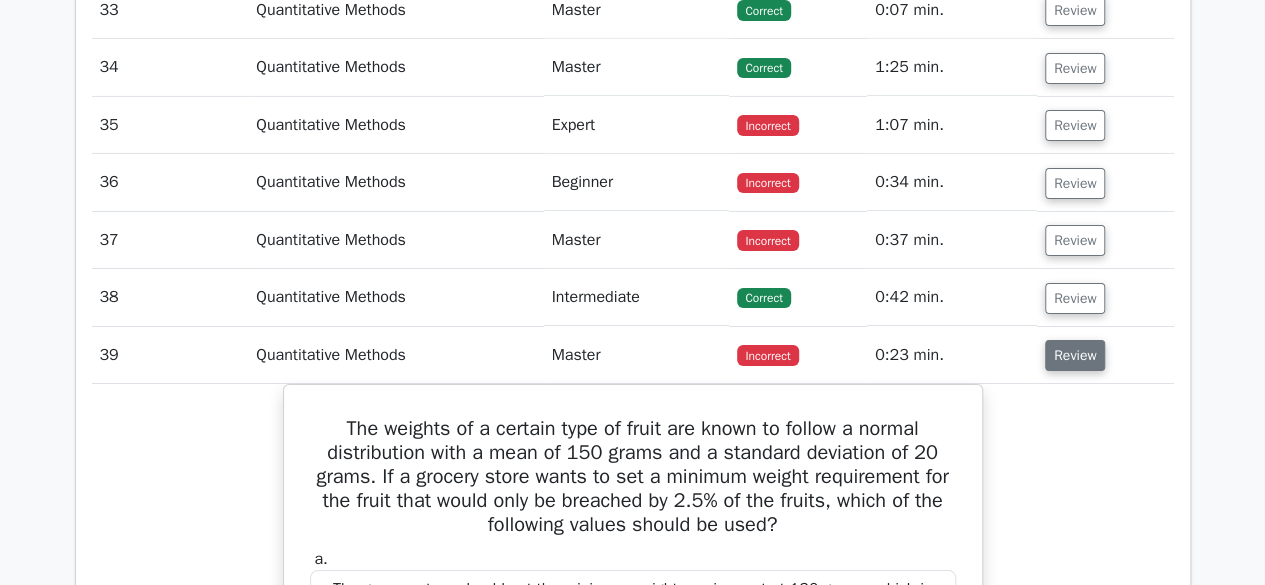 type 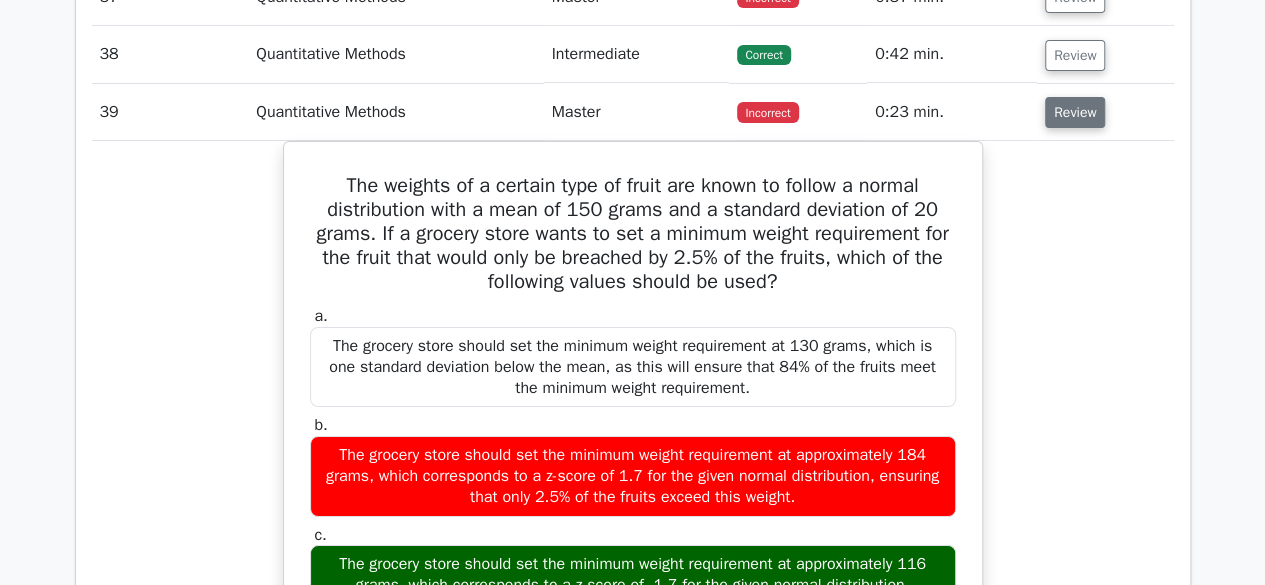 scroll, scrollTop: 33933, scrollLeft: 0, axis: vertical 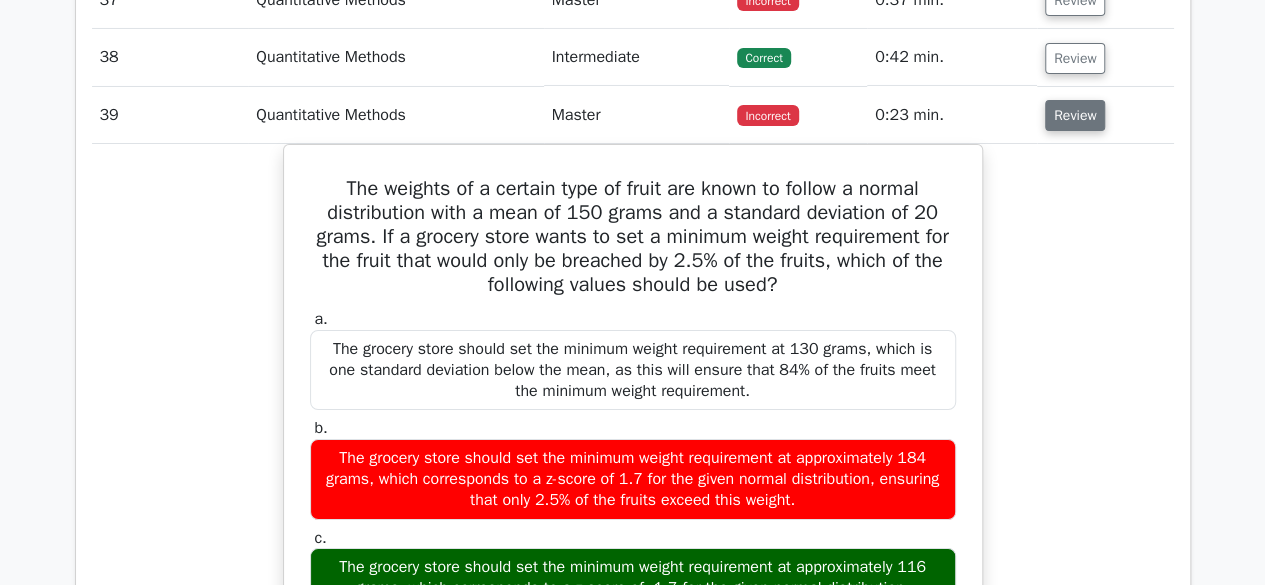 click on "Review" at bounding box center (1075, 115) 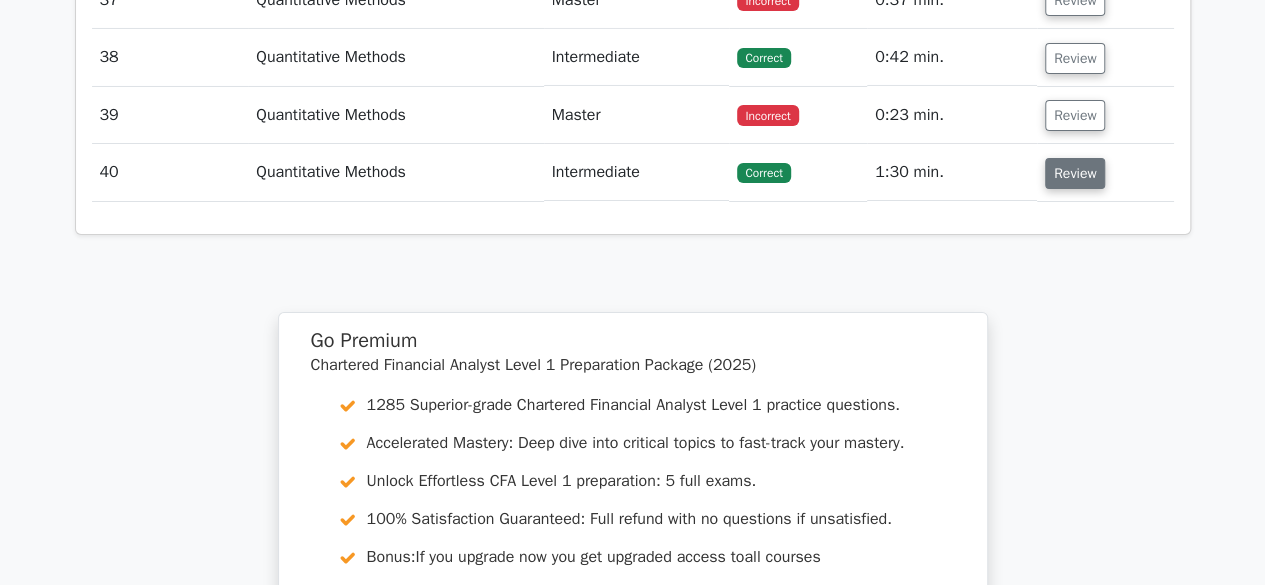 click on "Review" at bounding box center [1075, 173] 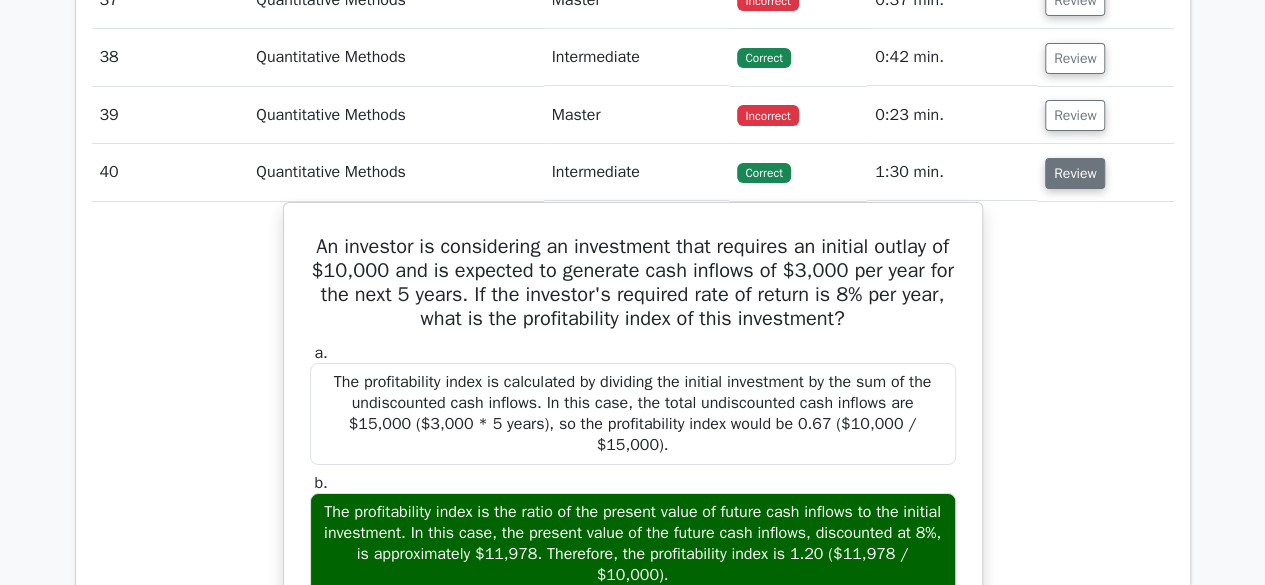 click on "Review" at bounding box center [1075, 173] 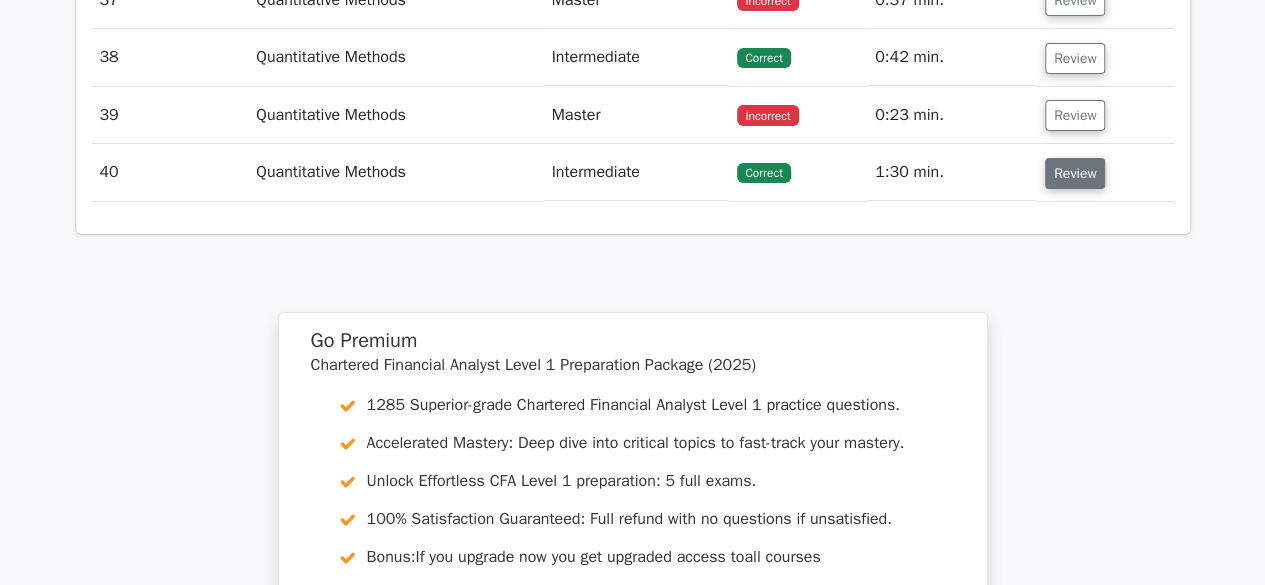 type 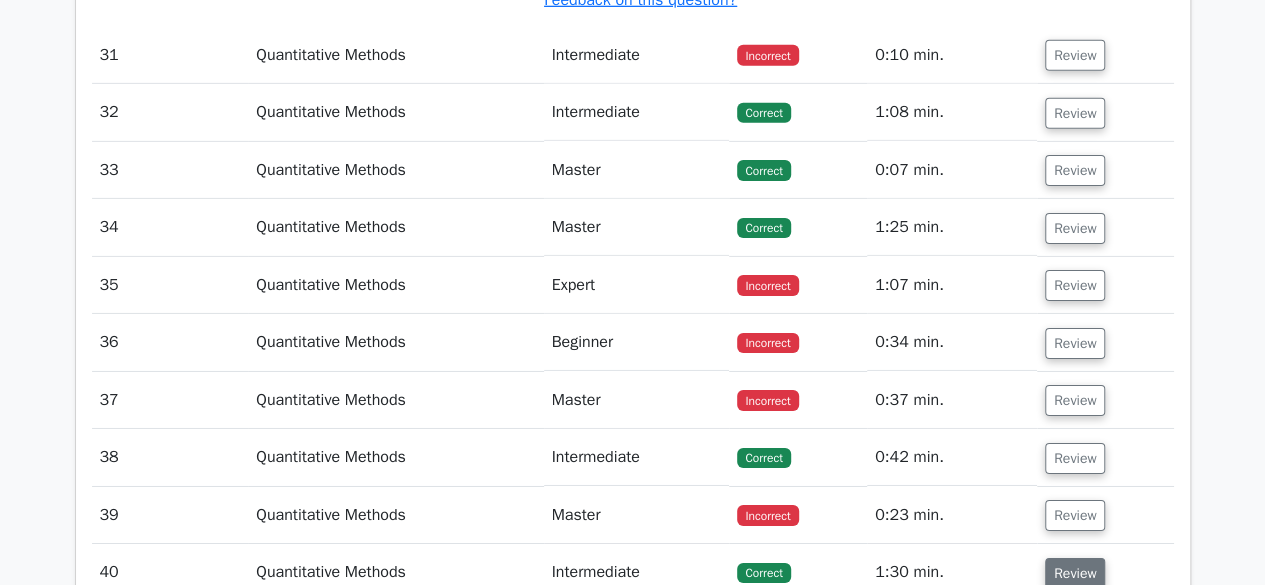 scroll, scrollTop: 33573, scrollLeft: 0, axis: vertical 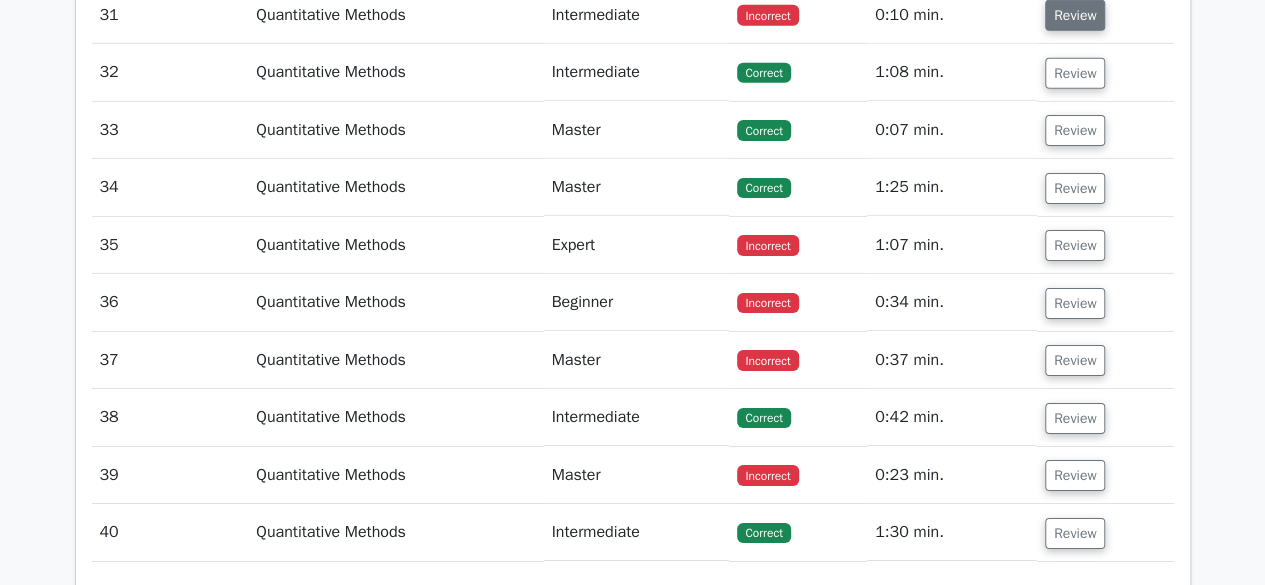 click on "Review" at bounding box center [1075, 15] 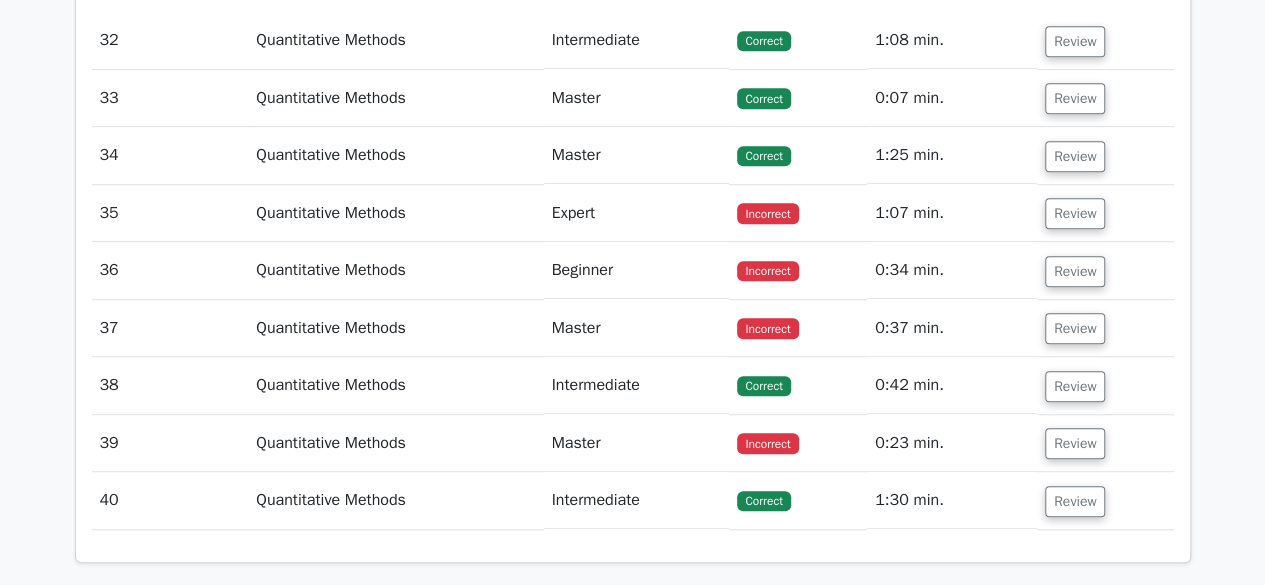 scroll, scrollTop: 34653, scrollLeft: 0, axis: vertical 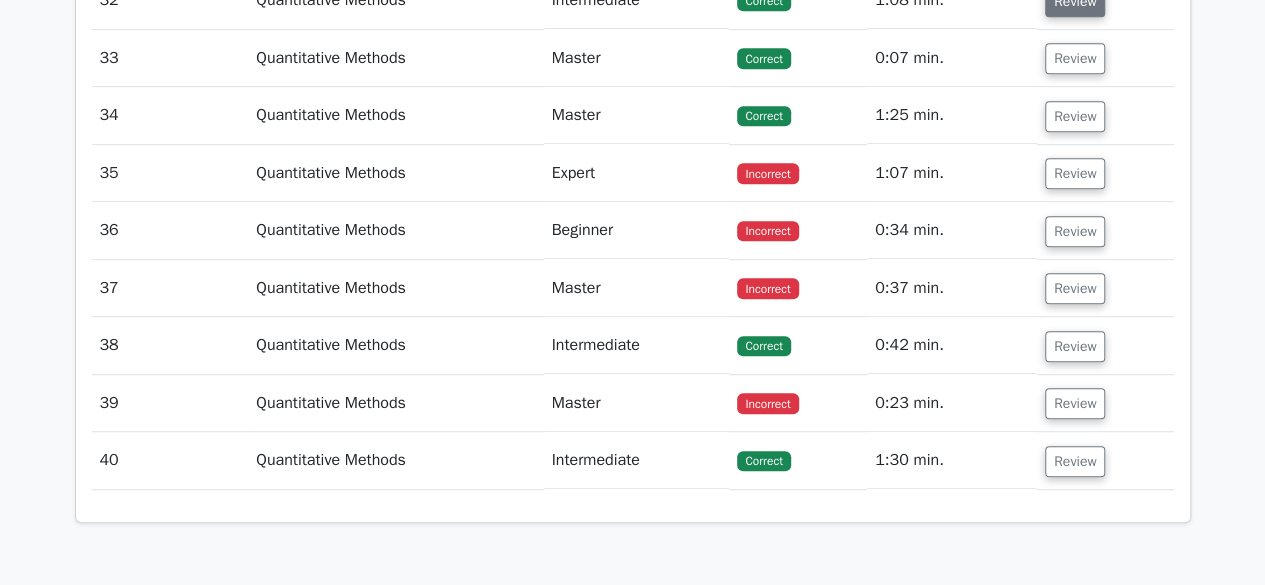 click on "Review" at bounding box center (1075, 1) 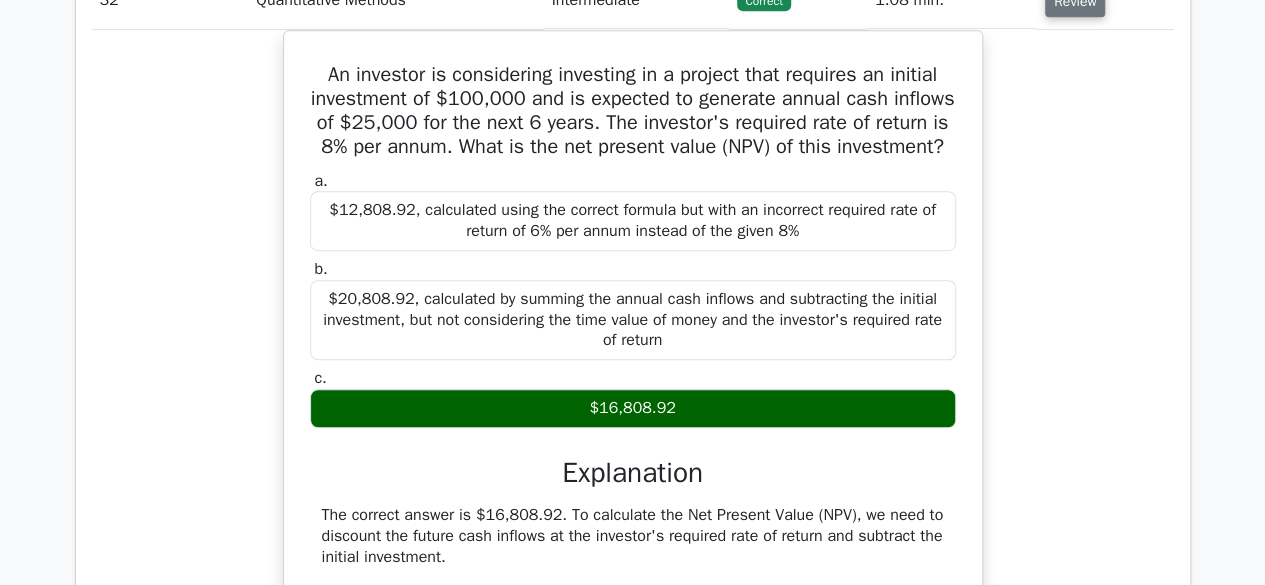 type 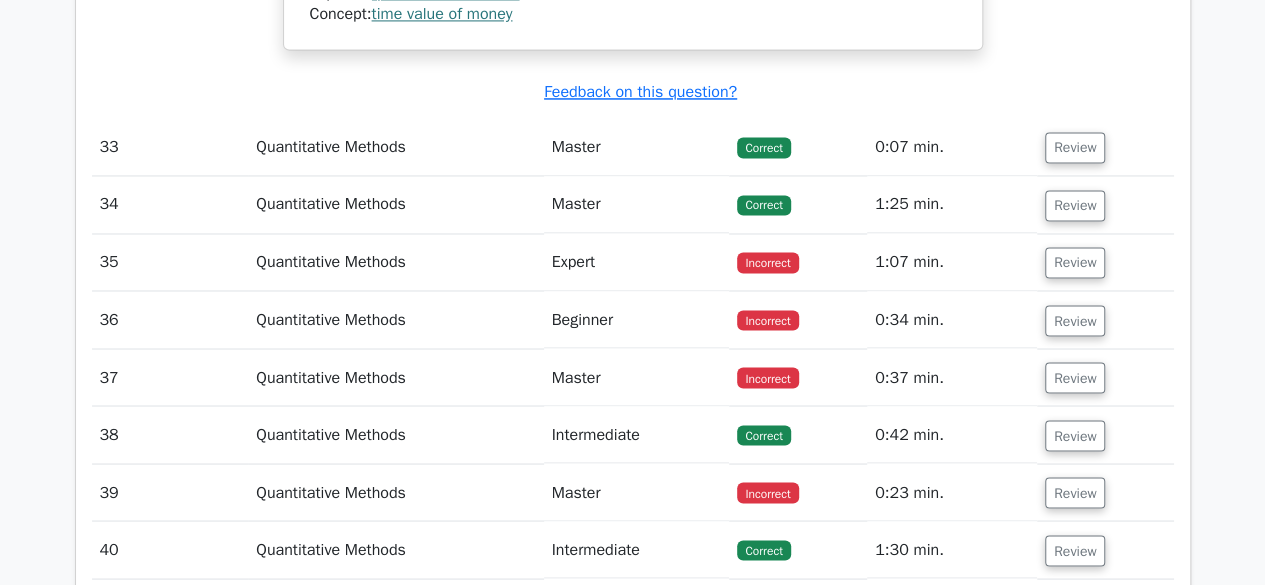 scroll, scrollTop: 35773, scrollLeft: 0, axis: vertical 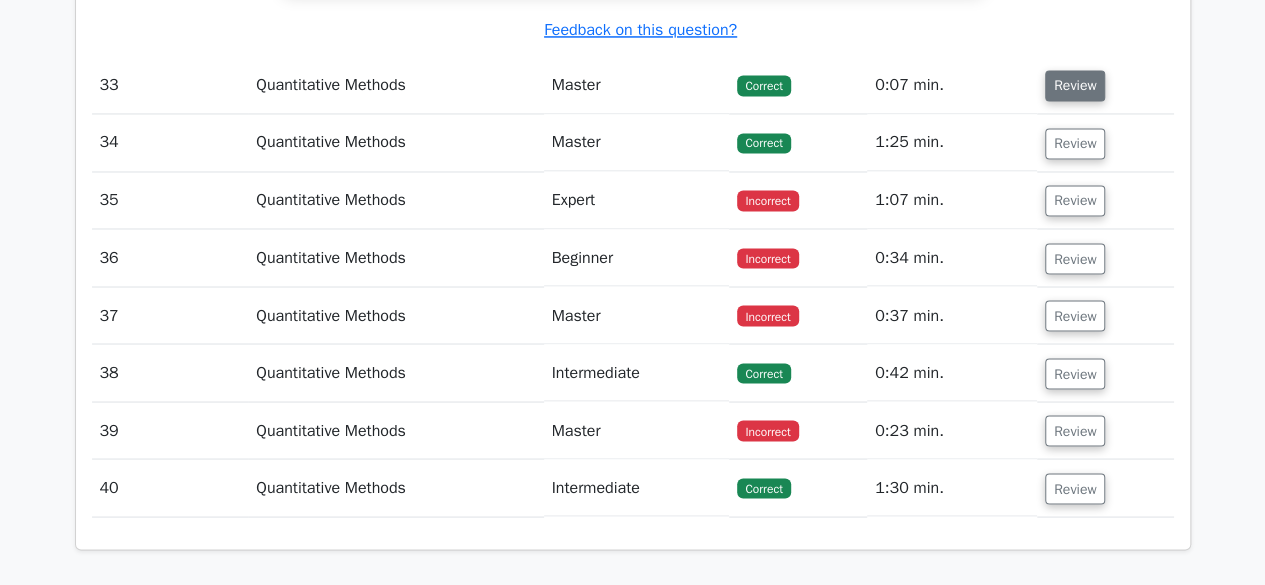 click on "Review" at bounding box center (1075, 85) 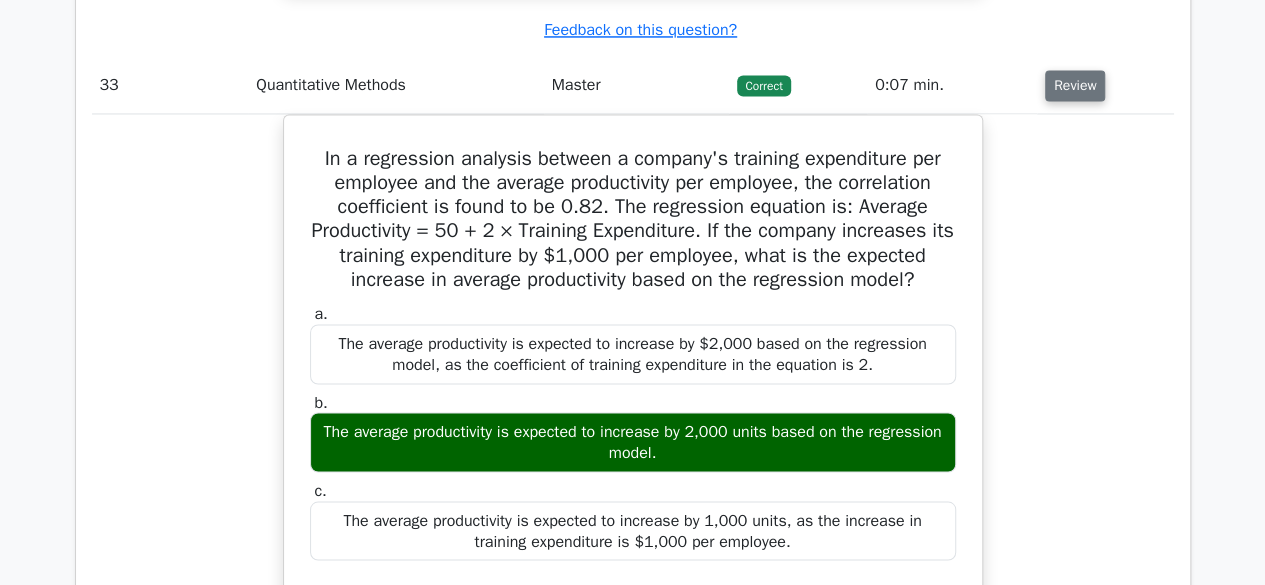 type 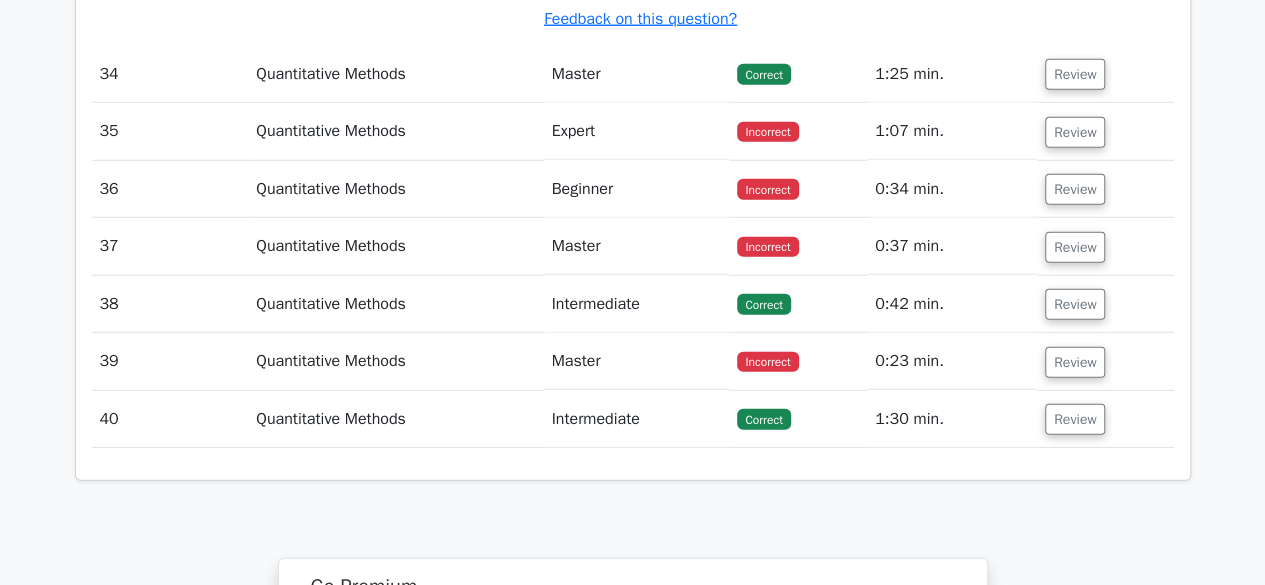 scroll, scrollTop: 36893, scrollLeft: 0, axis: vertical 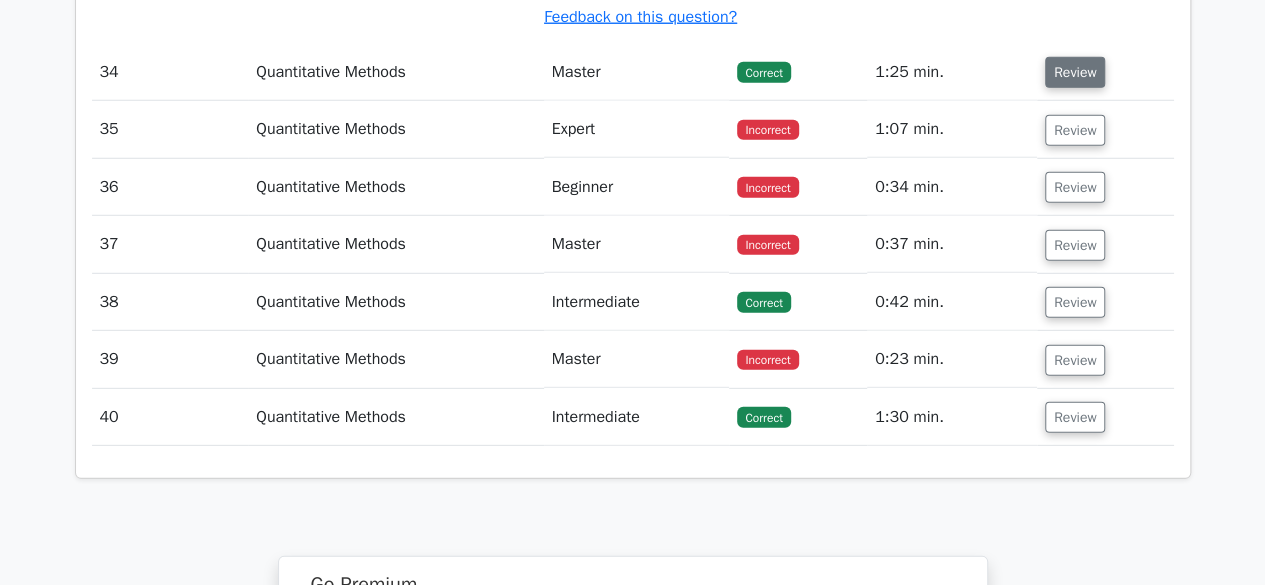 click on "Review" at bounding box center (1075, 72) 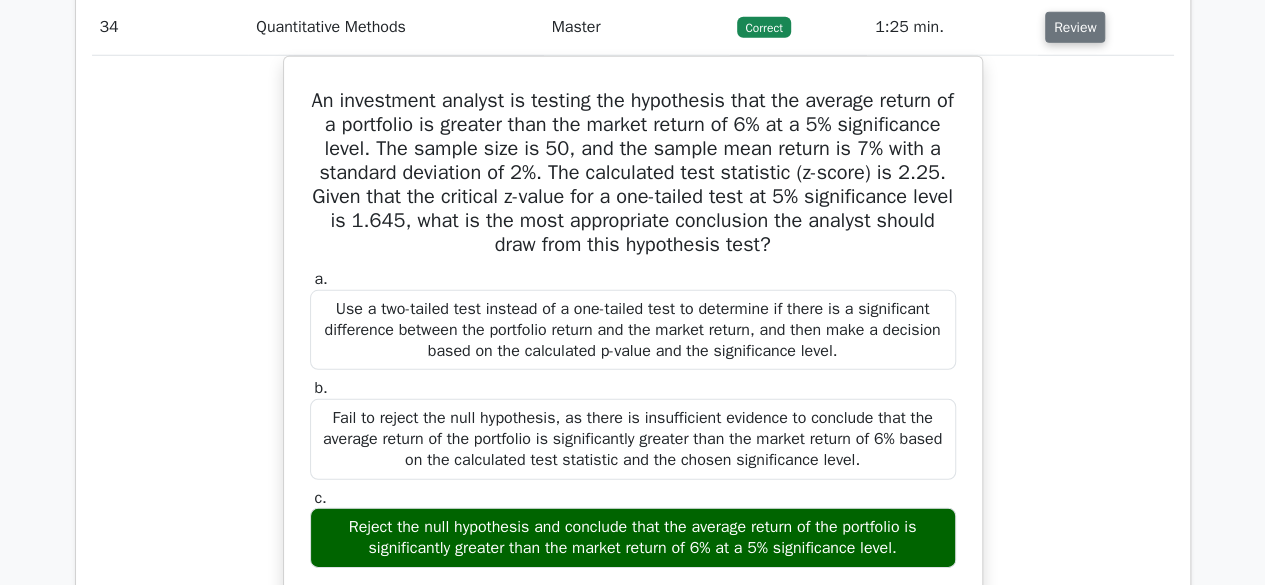 scroll, scrollTop: 36933, scrollLeft: 0, axis: vertical 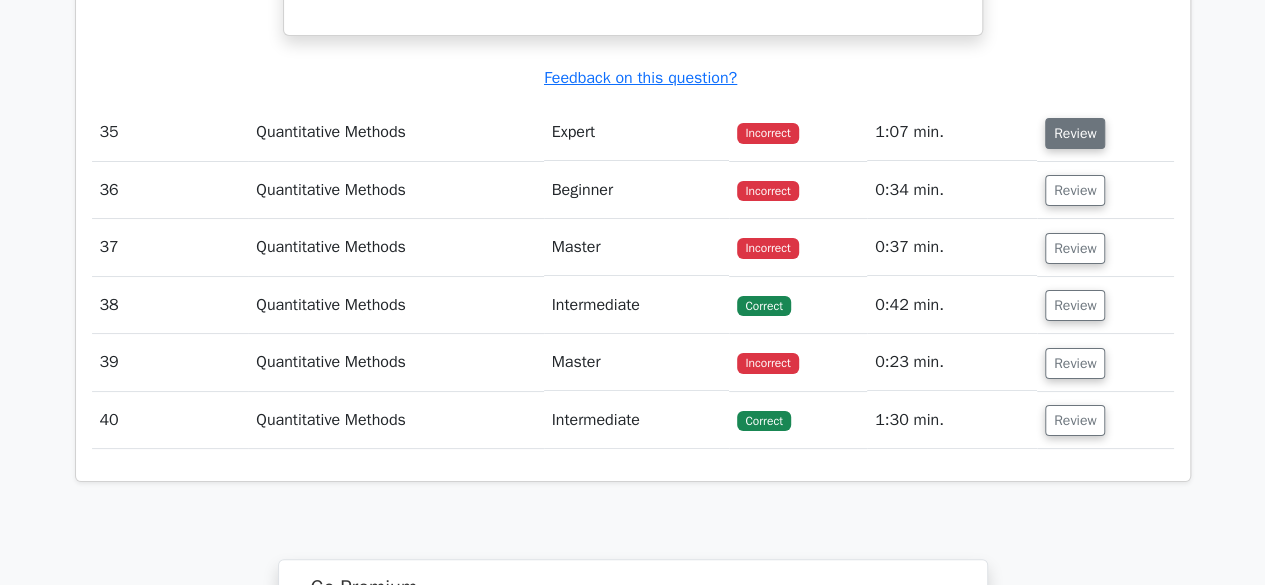 click on "Review" at bounding box center [1075, 133] 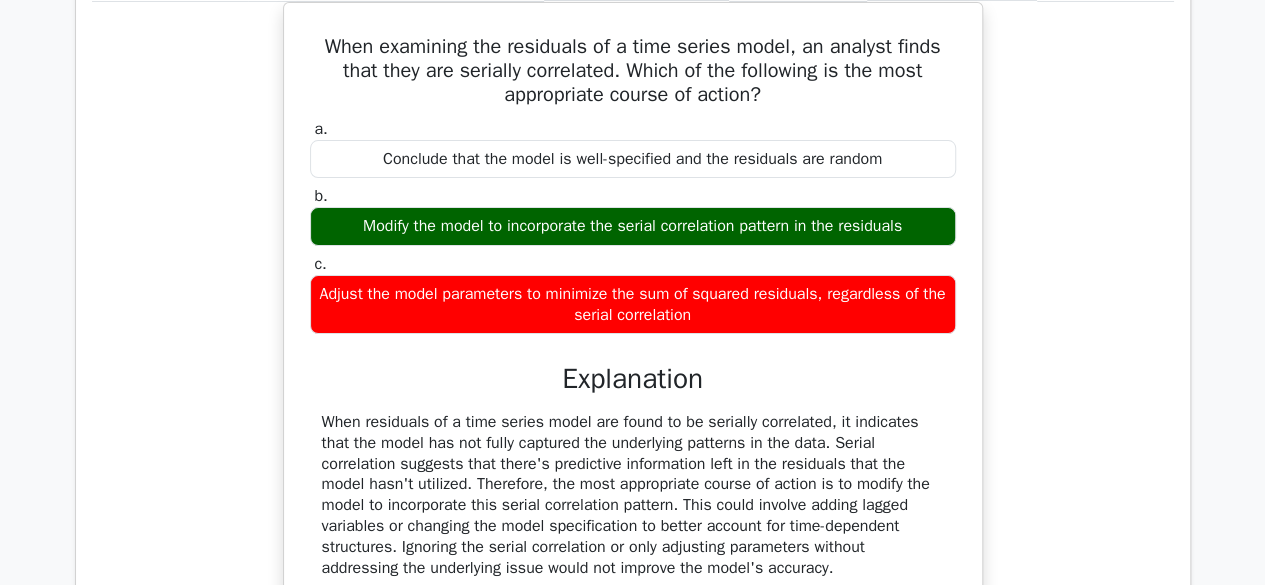 scroll, scrollTop: 38053, scrollLeft: 0, axis: vertical 